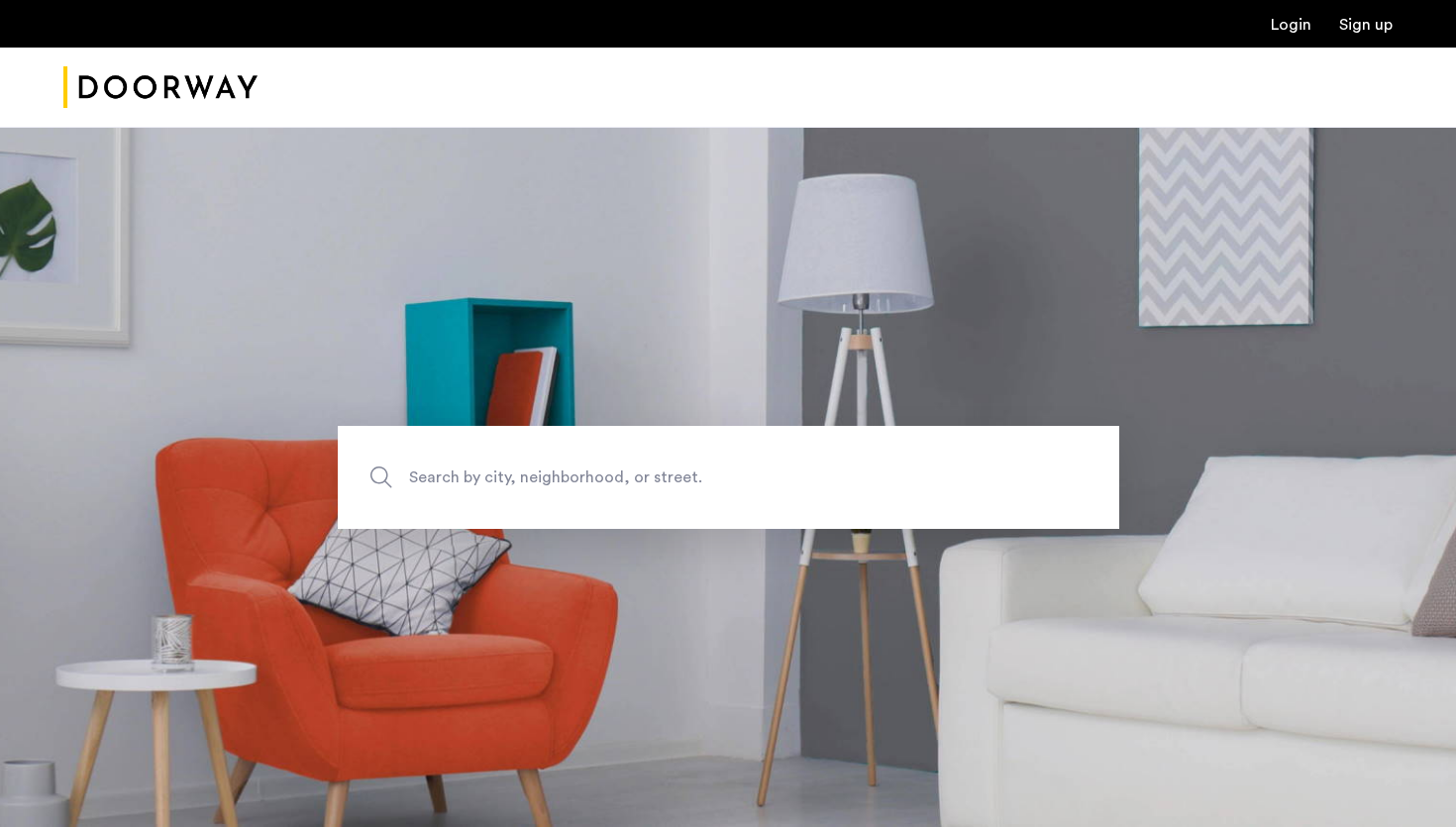 scroll, scrollTop: 0, scrollLeft: 0, axis: both 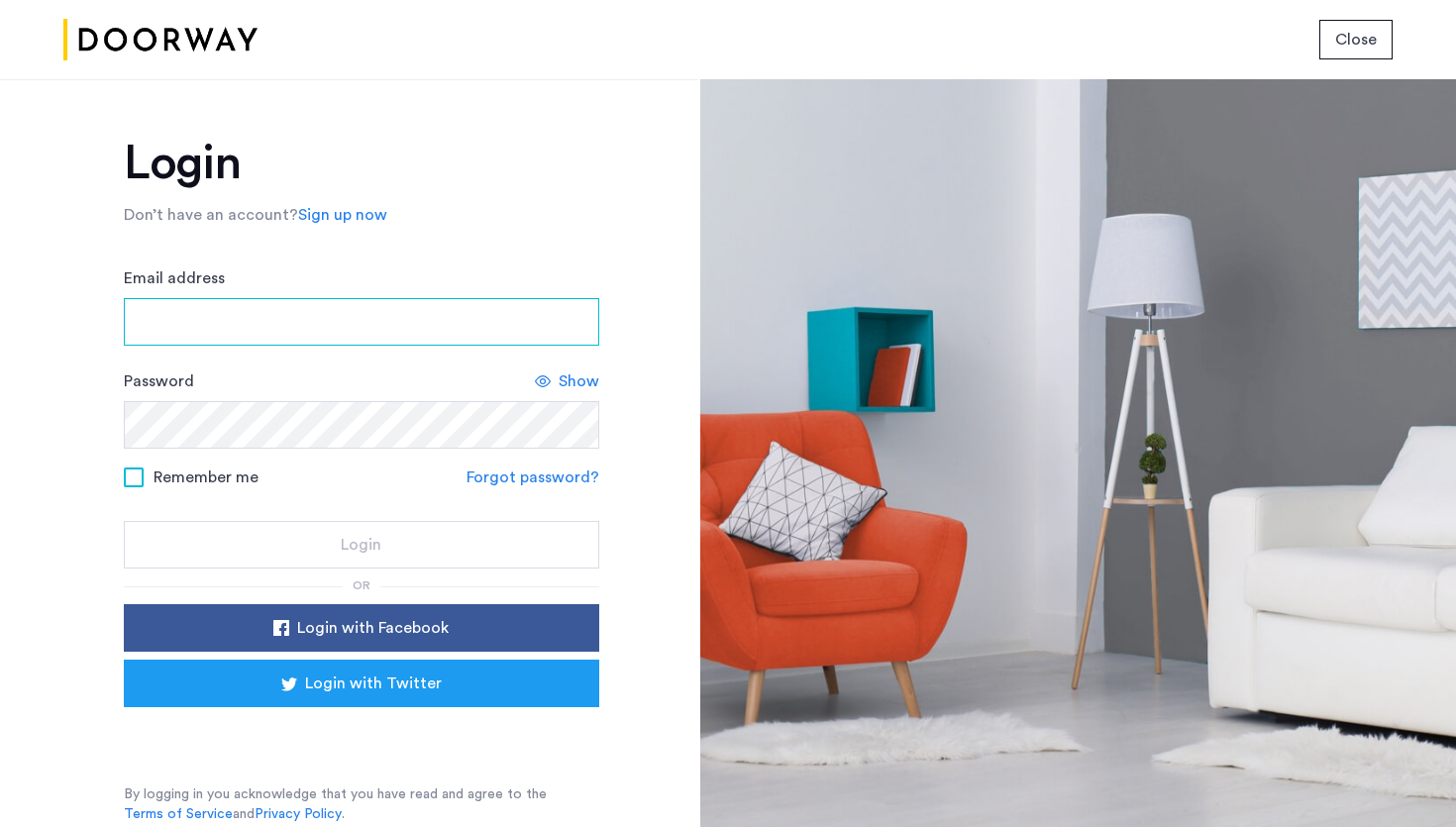 click on "Email address" at bounding box center (362, 322) 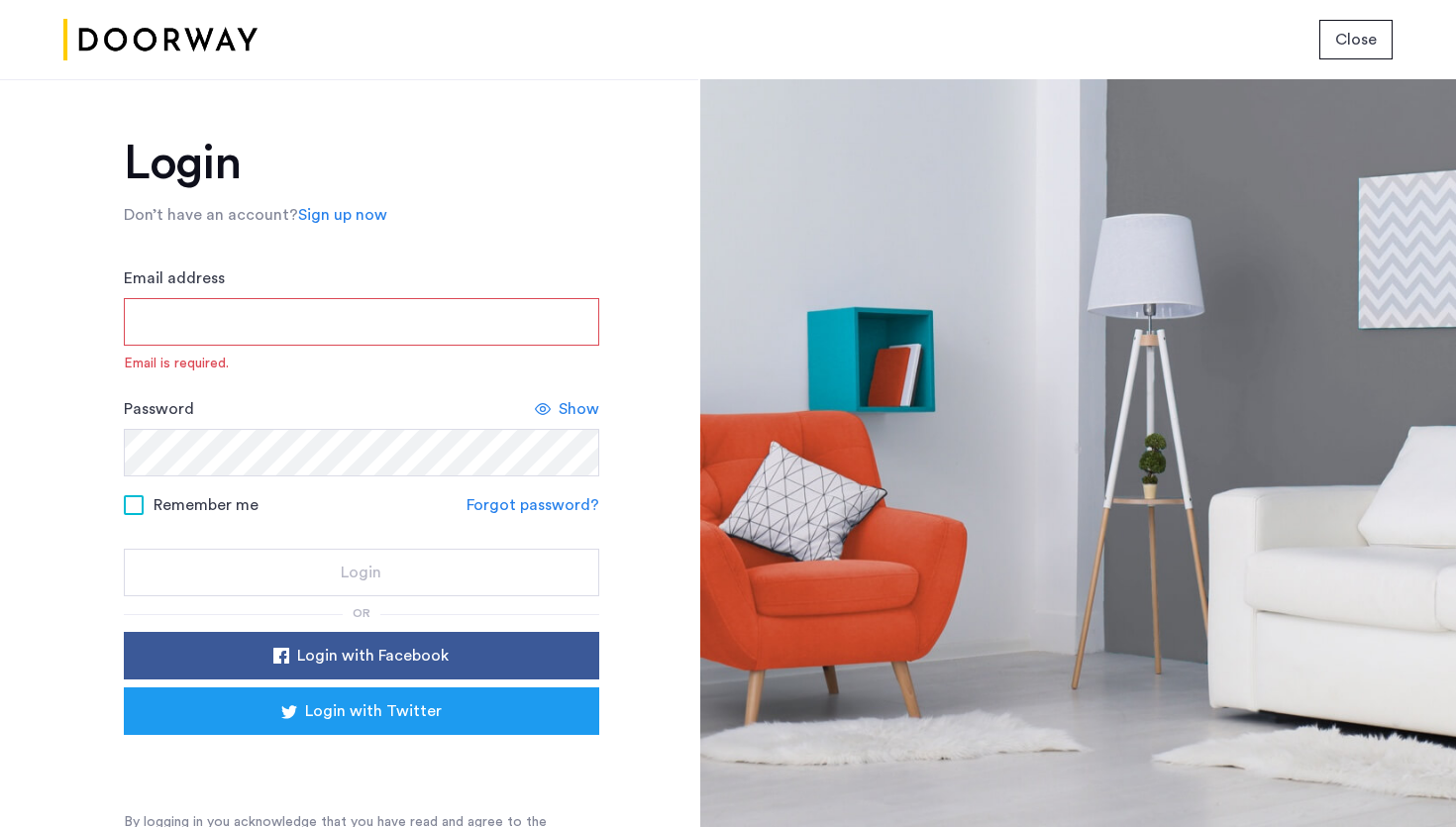 type on "**********" 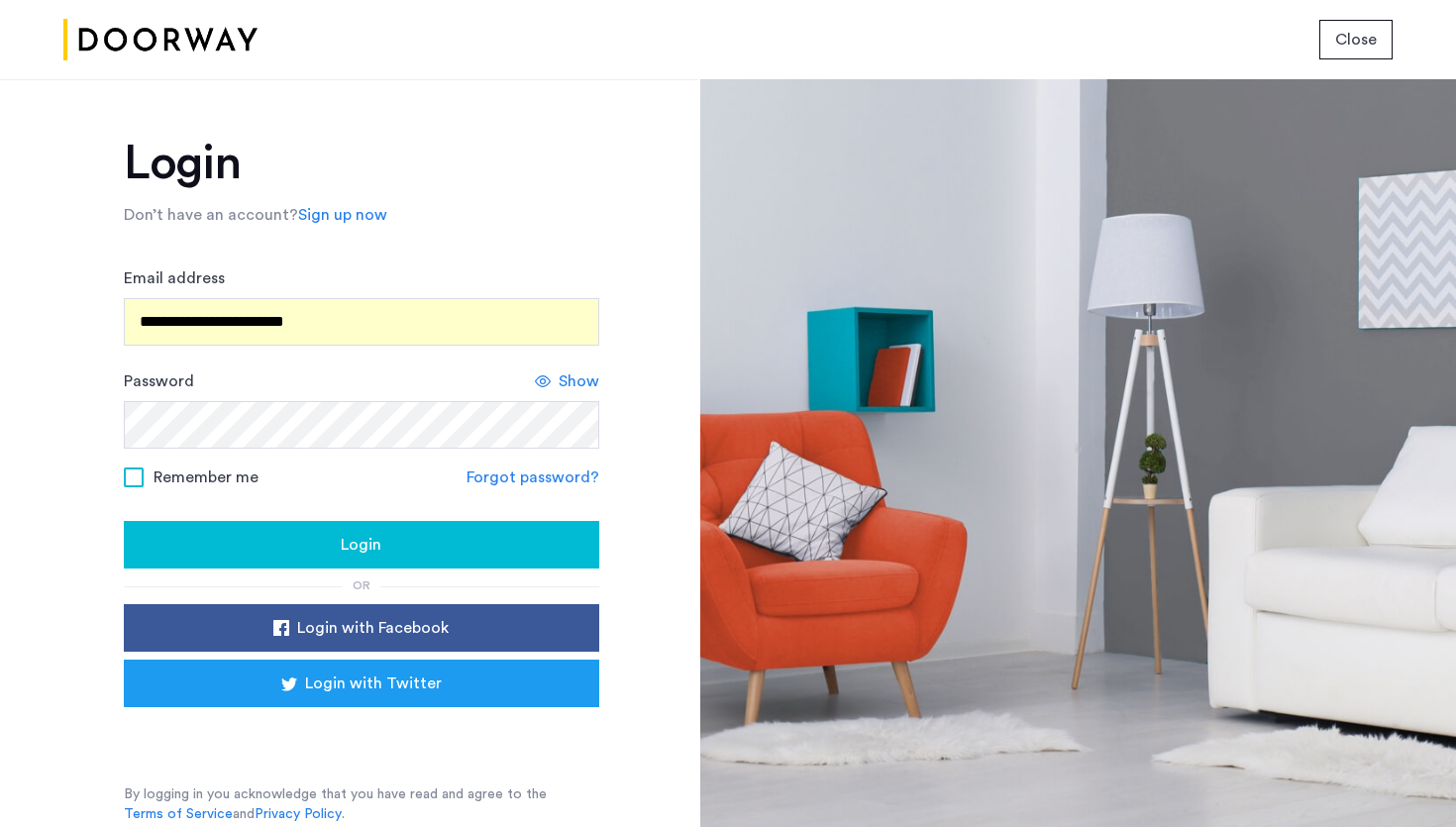 click on "Login" 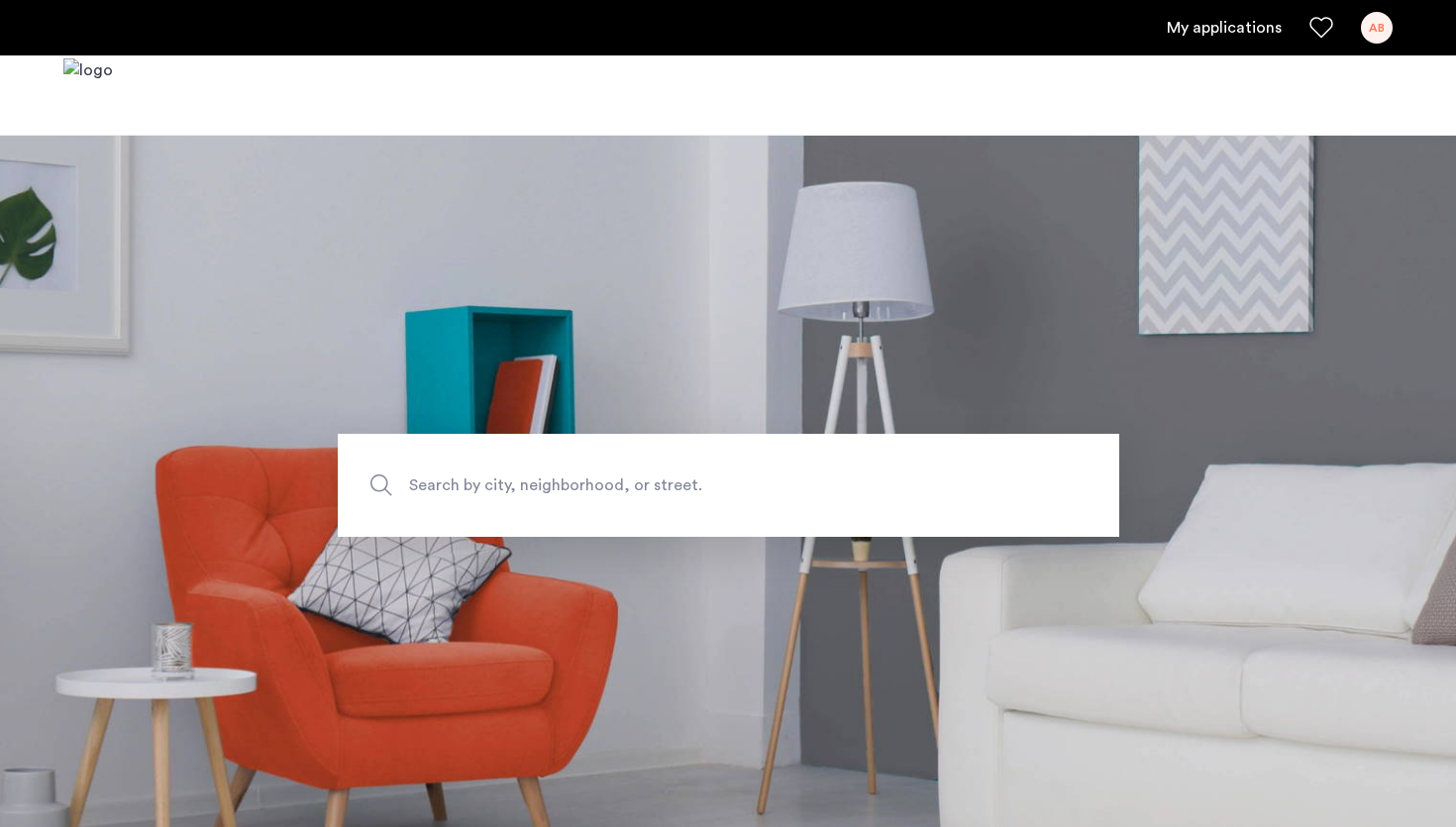 scroll, scrollTop: 0, scrollLeft: 0, axis: both 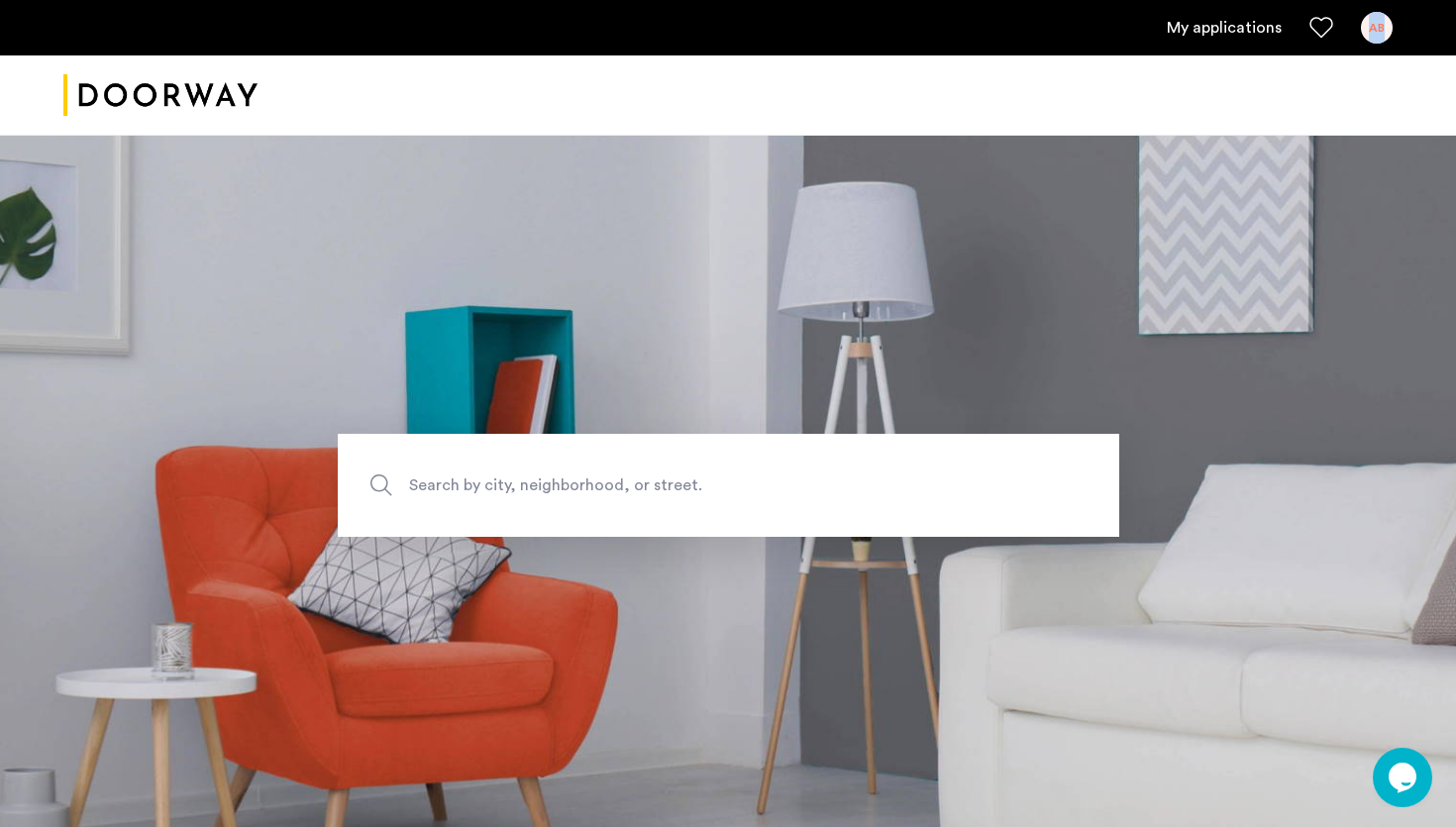 click on "My applications AB" at bounding box center [728, 28] 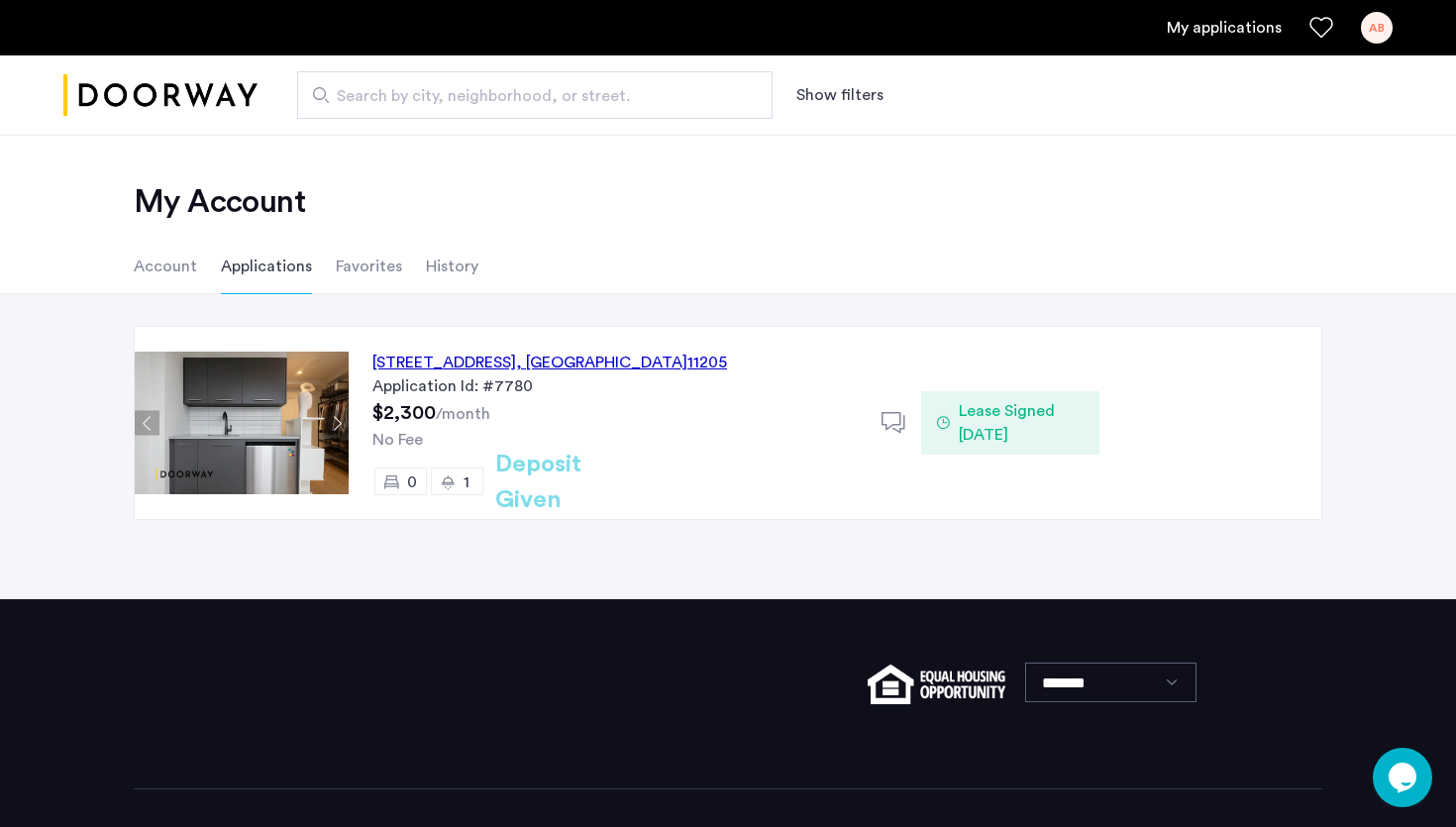 click on "Deposit Given" 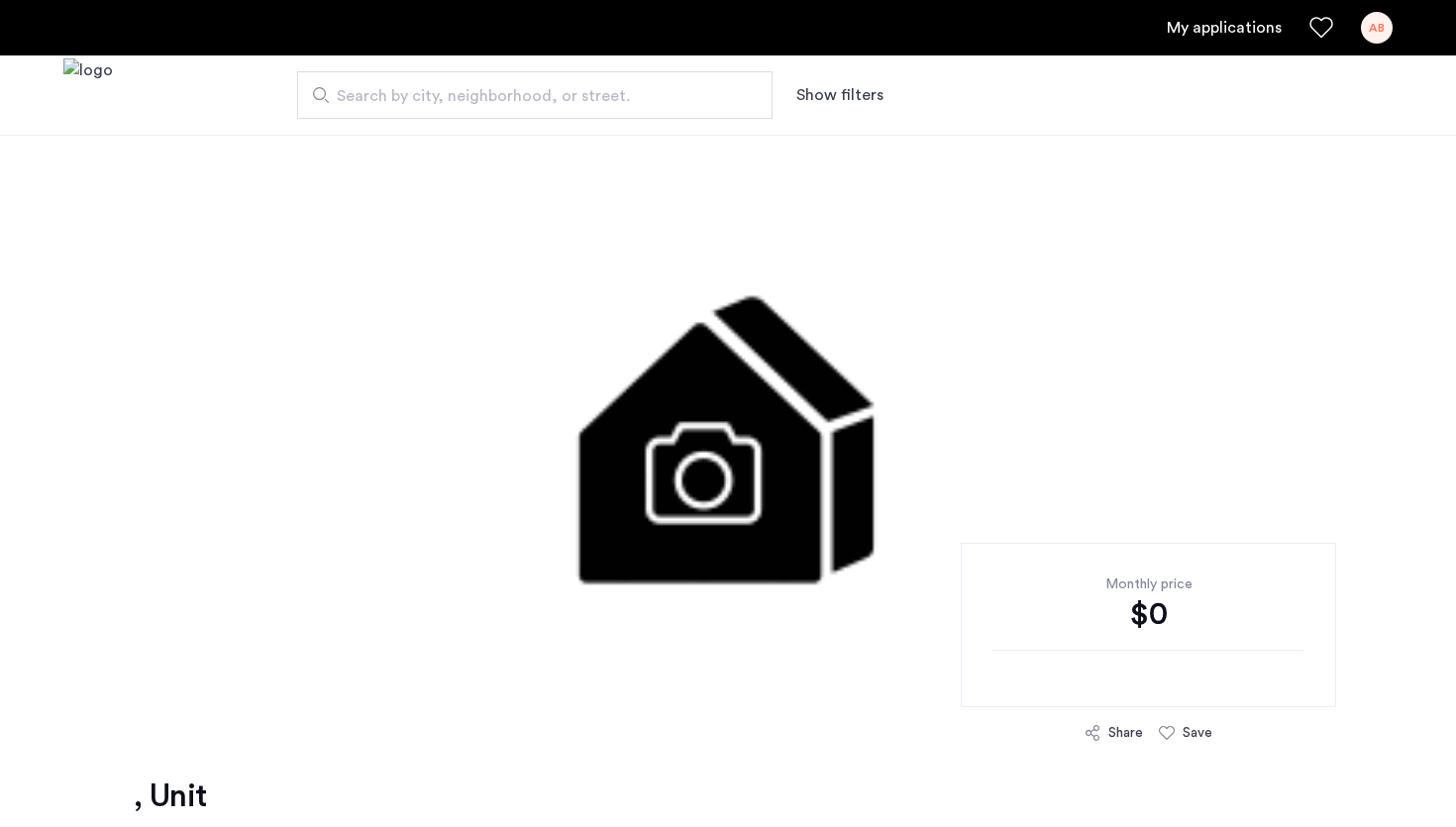 scroll, scrollTop: 0, scrollLeft: 0, axis: both 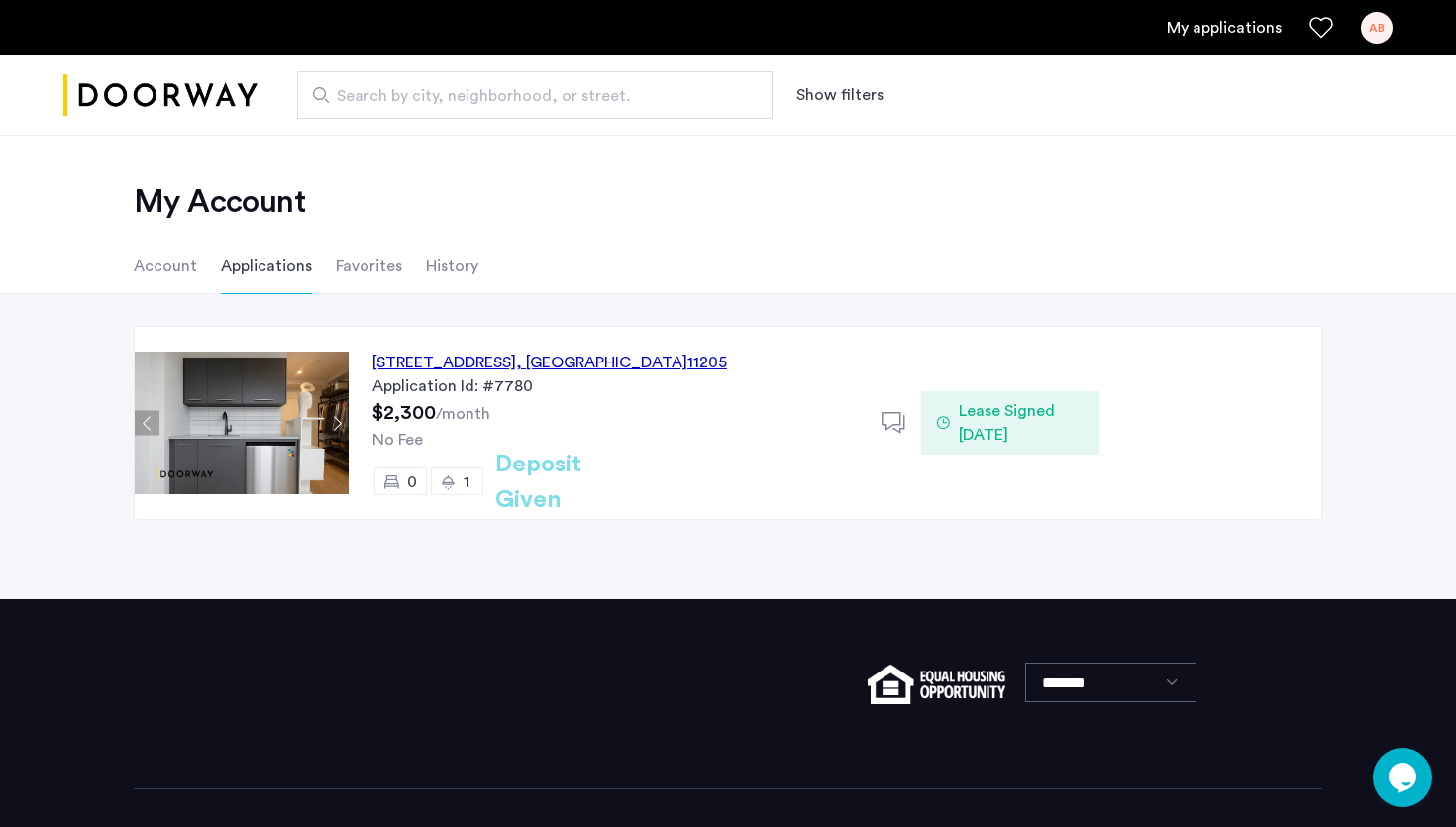 click on "Deposit Given" 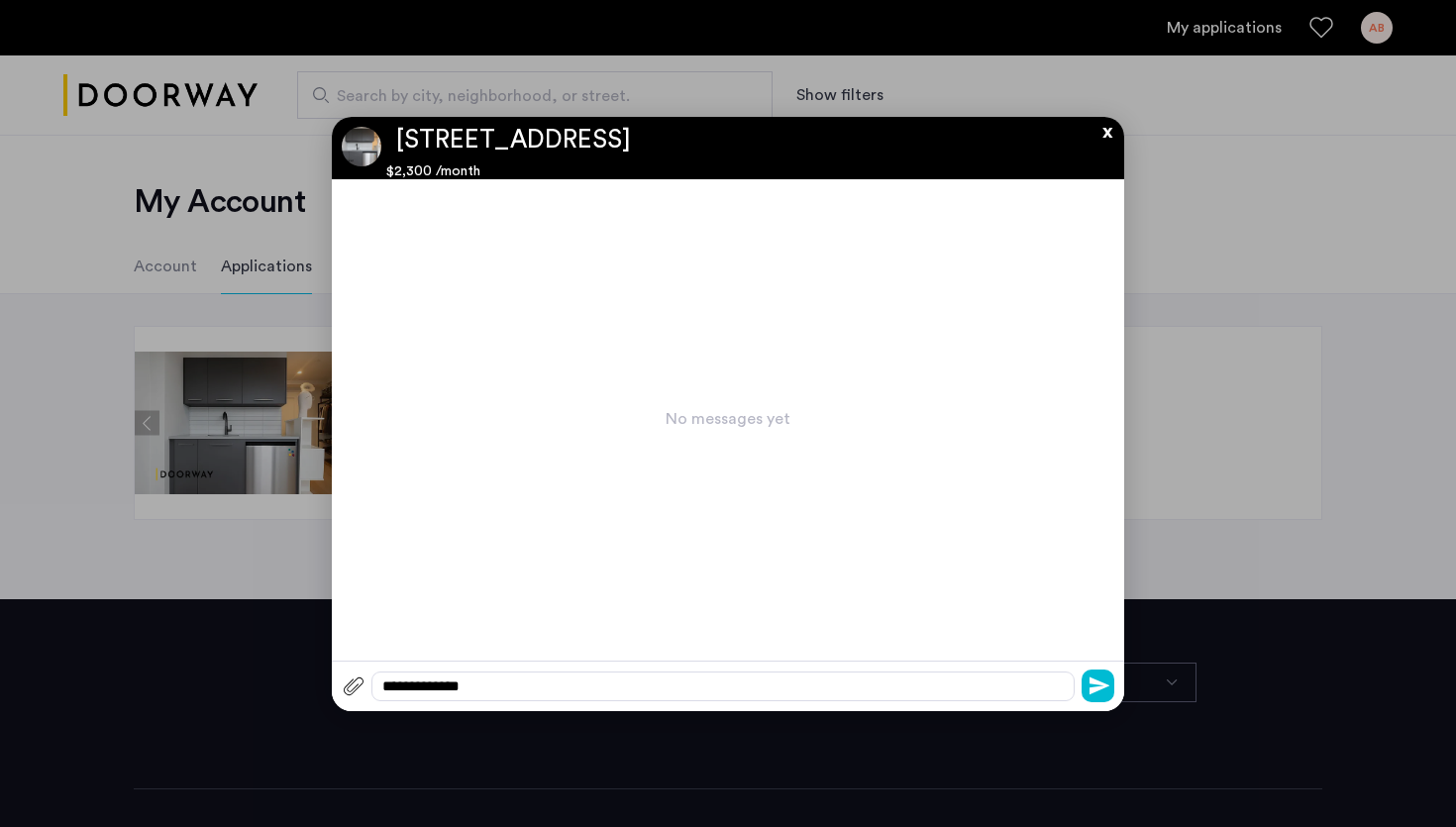 click on "x" at bounding box center [1102, 128] 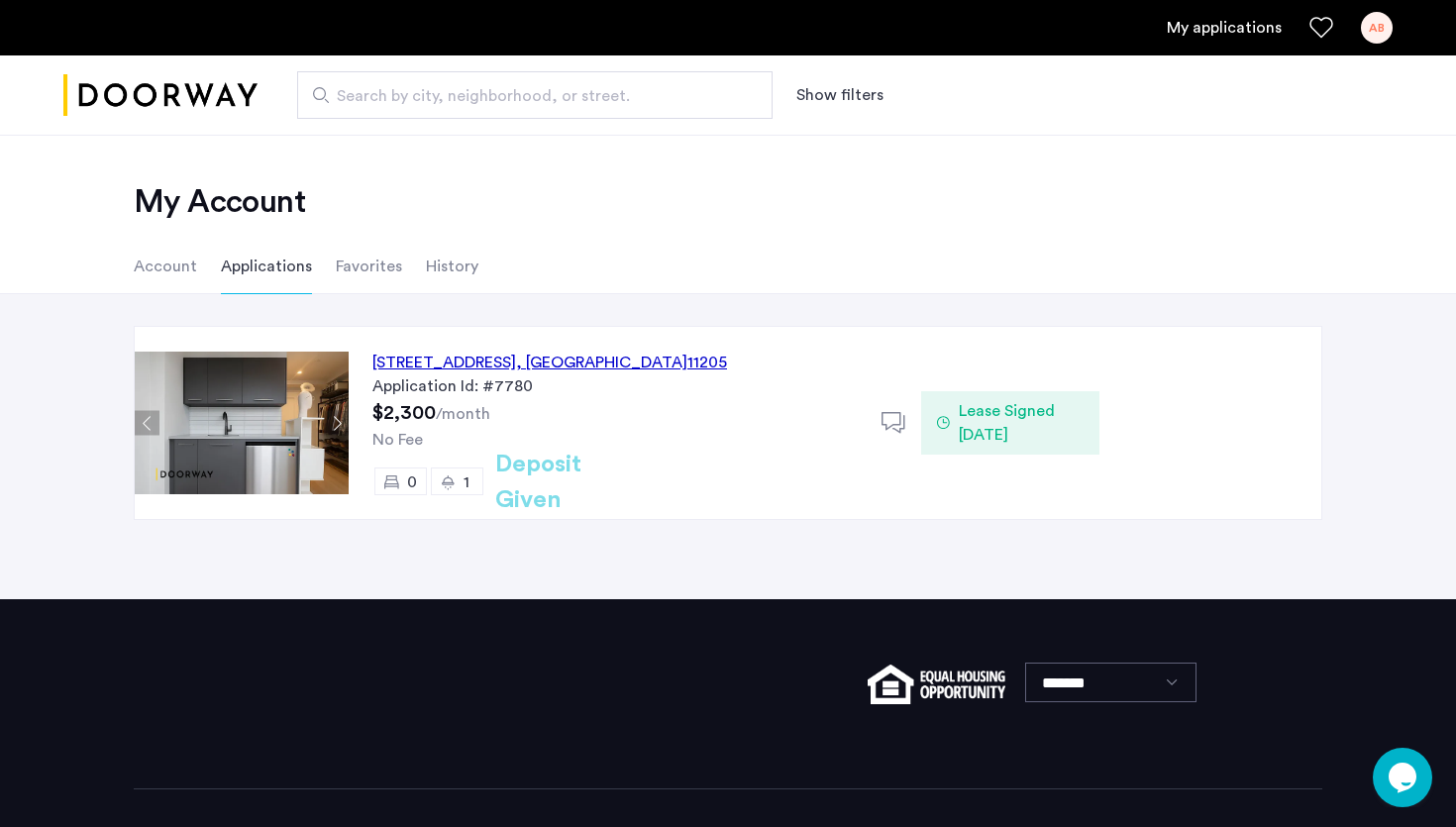 click on "My applications" at bounding box center [1224, 28] 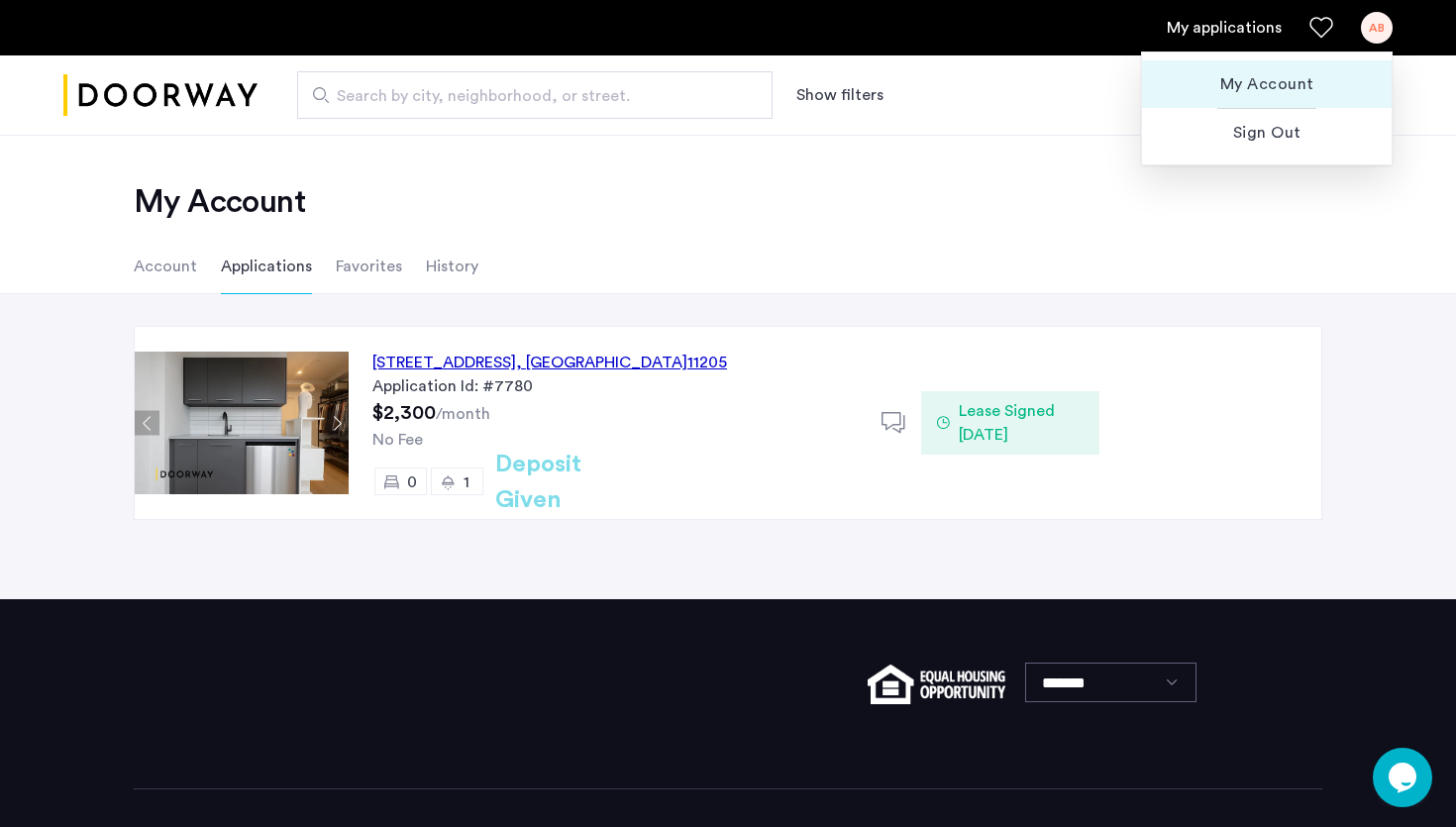 click on "My Account" at bounding box center [1267, 84] 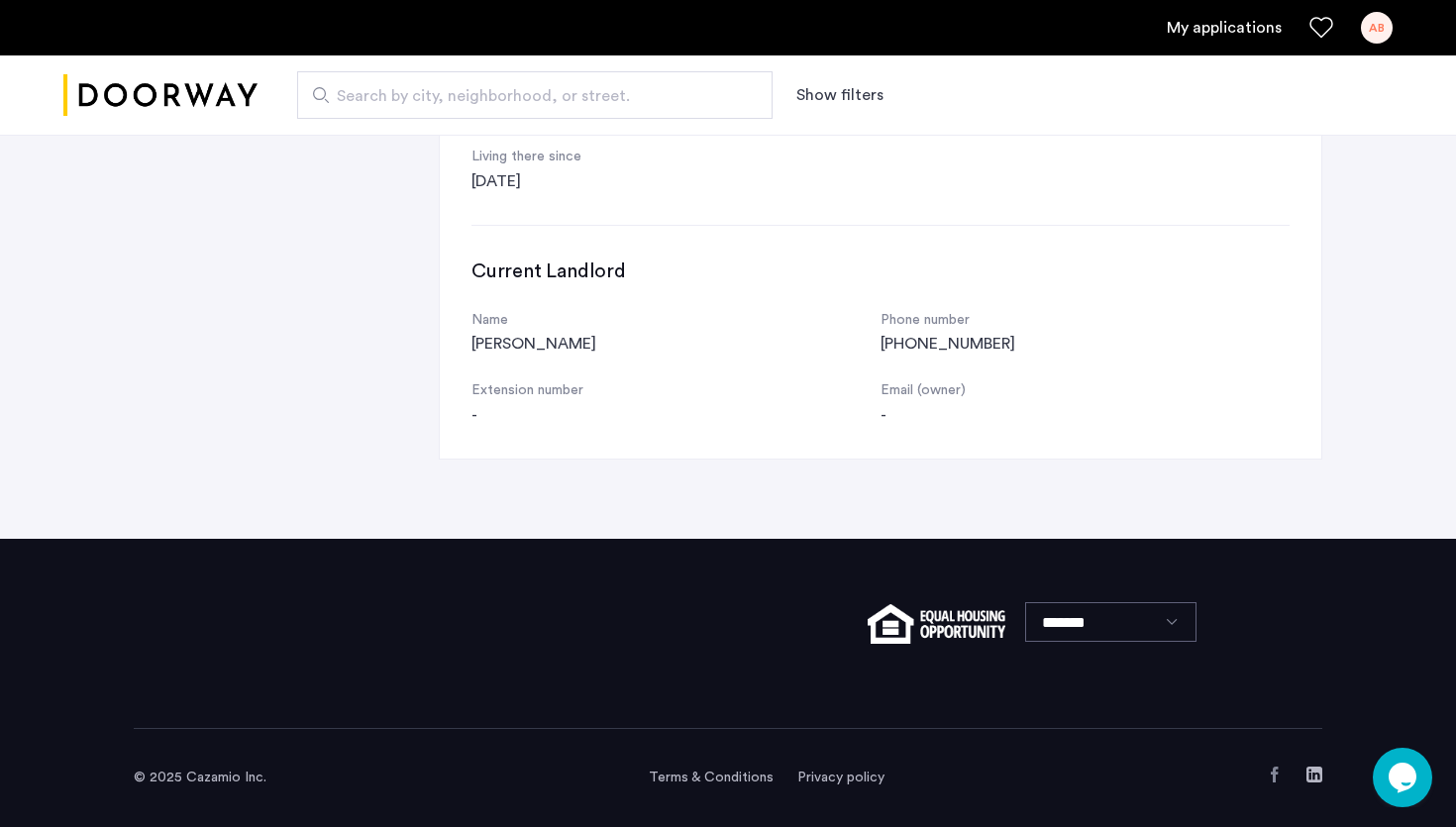 scroll, scrollTop: 0, scrollLeft: 0, axis: both 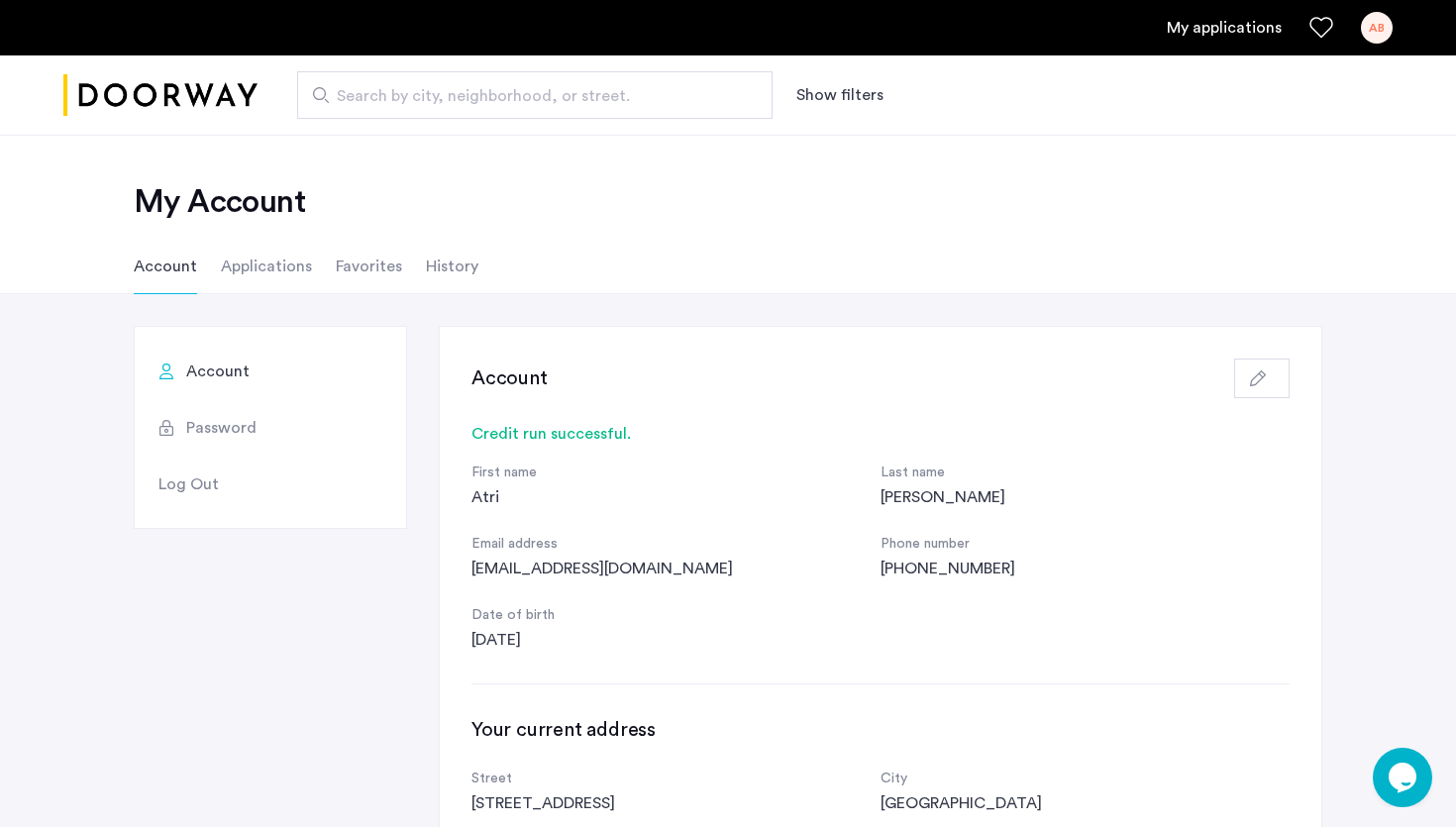 click on "Applications" 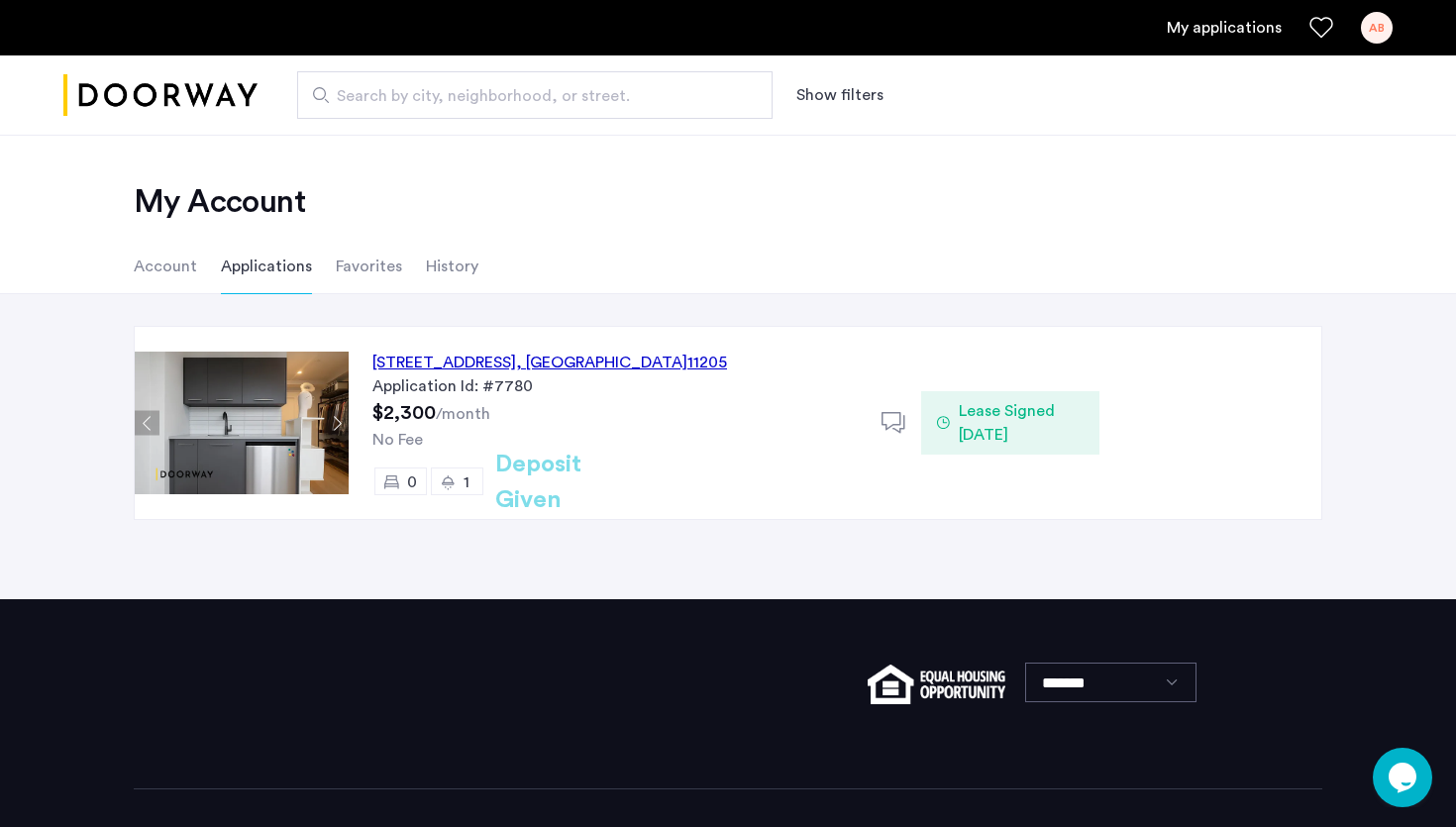 click on "Favorites" 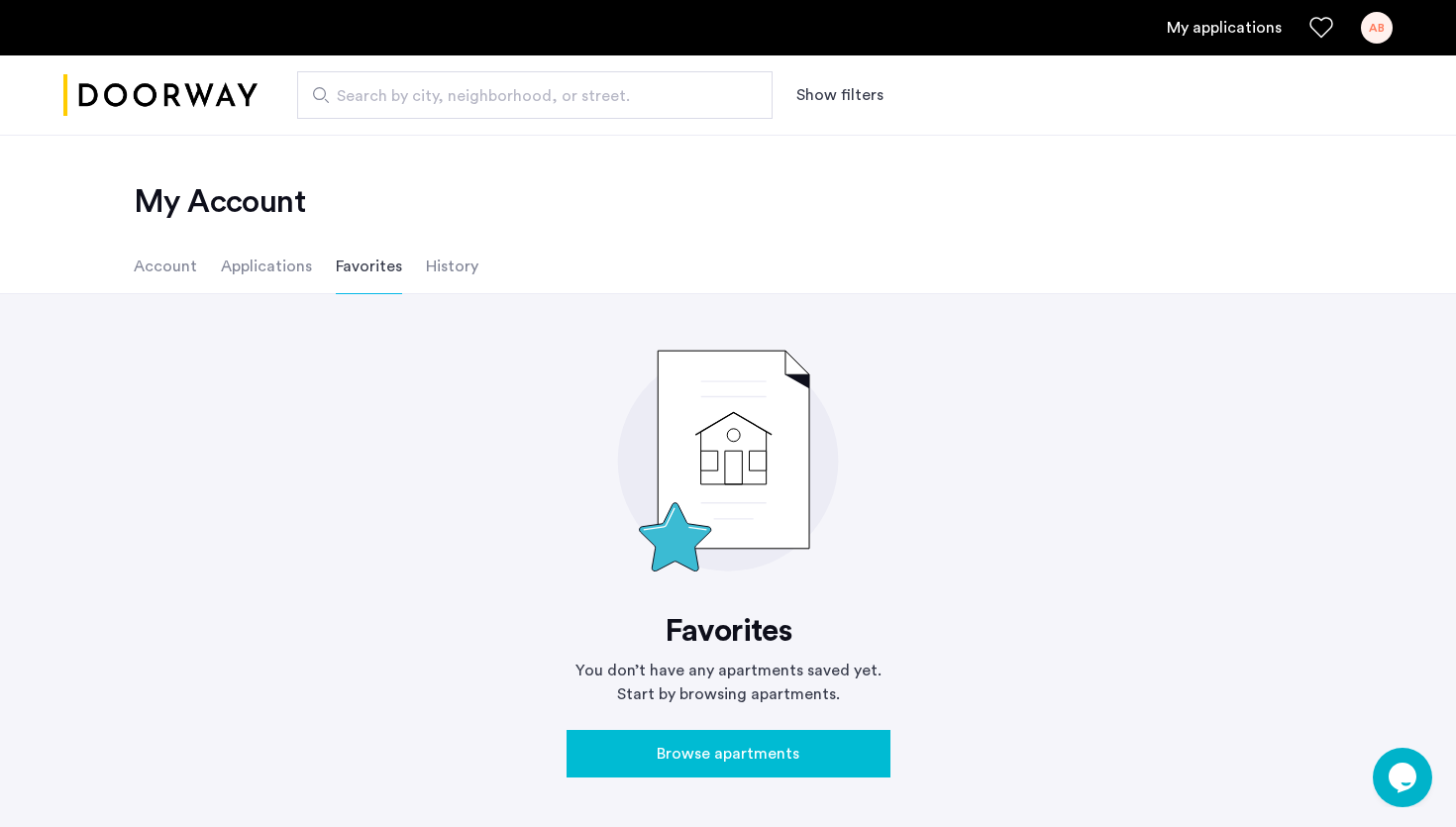 click on "History" 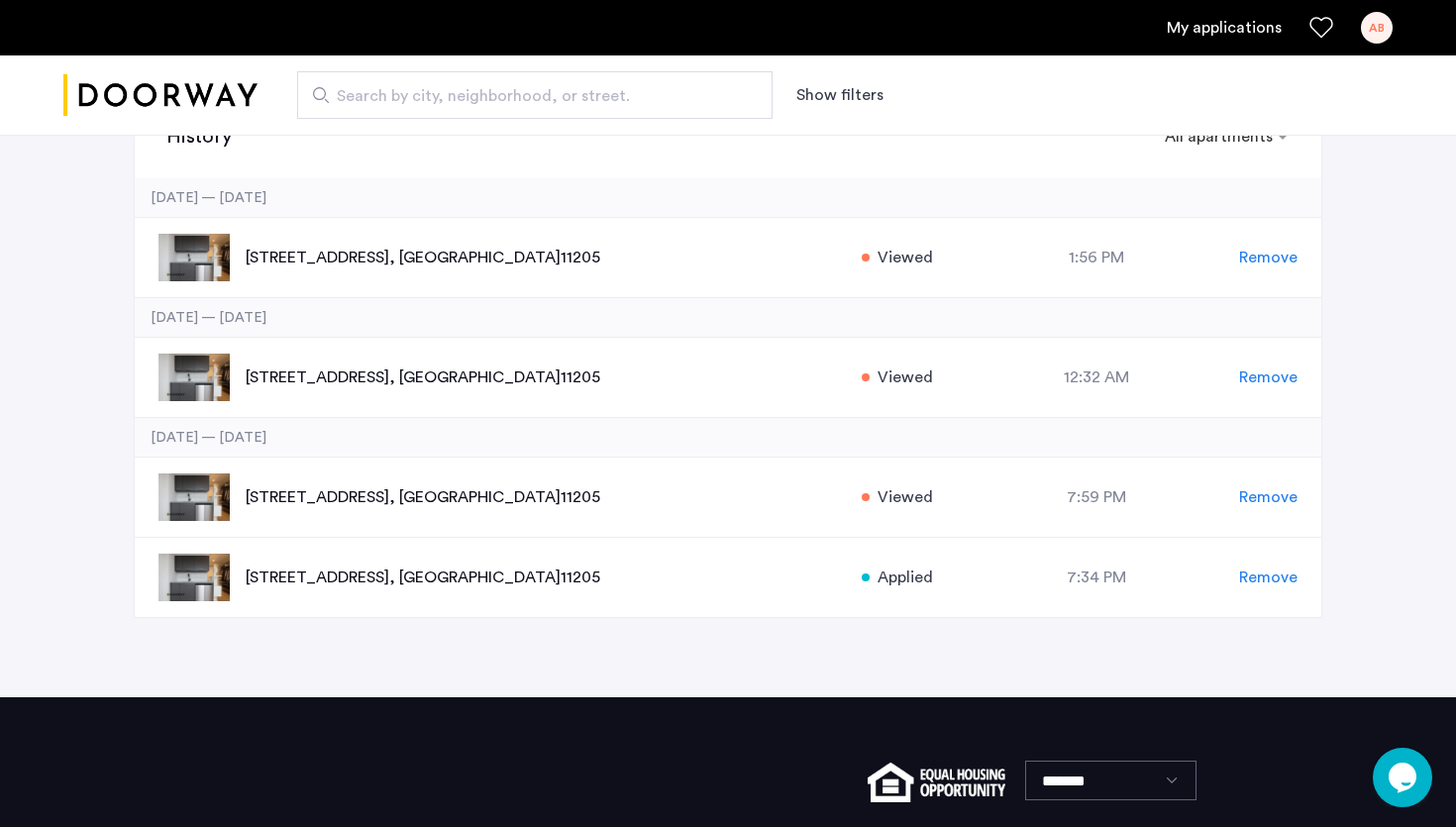 scroll, scrollTop: 234, scrollLeft: 0, axis: vertical 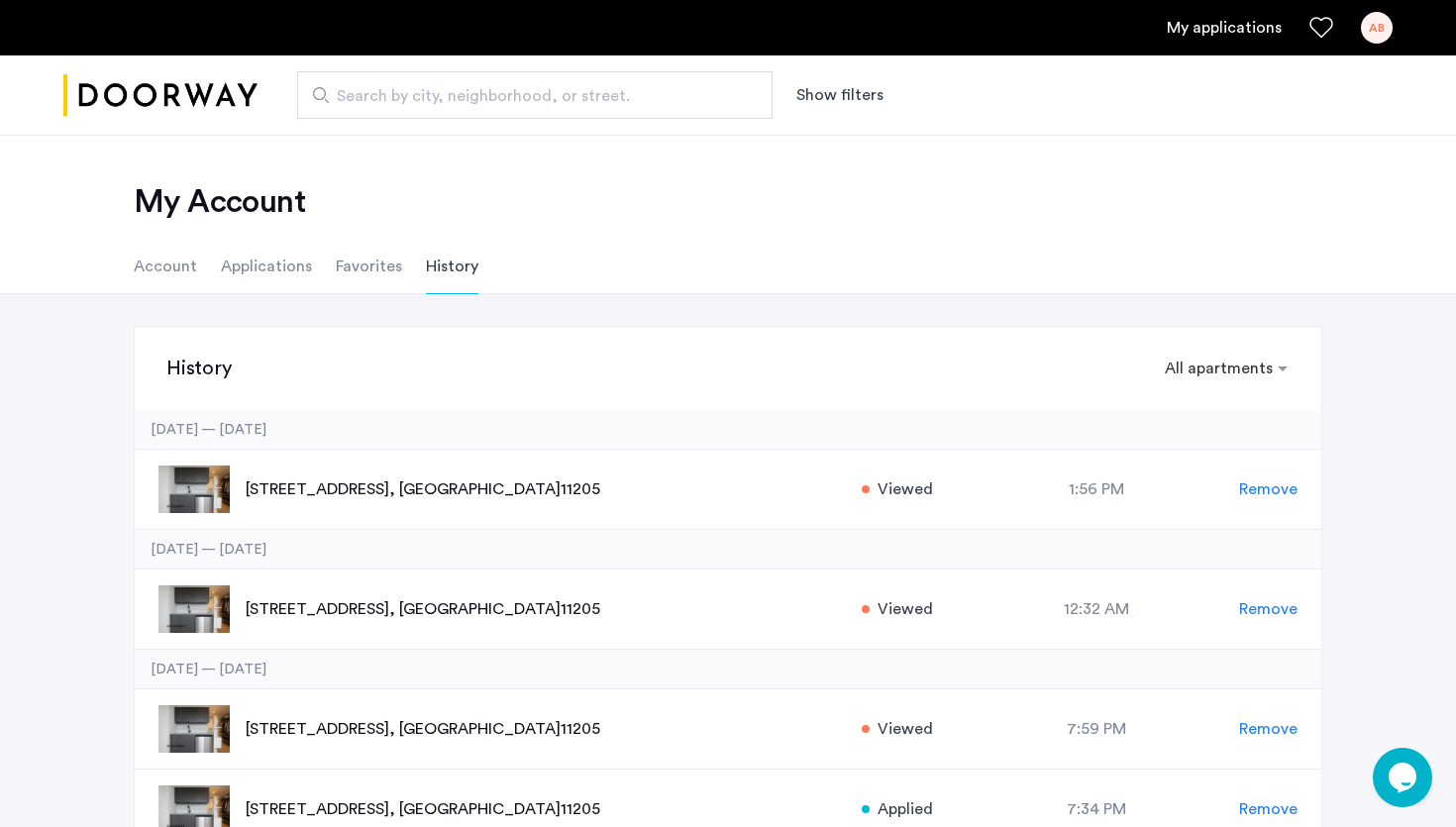 click on "Favorites" 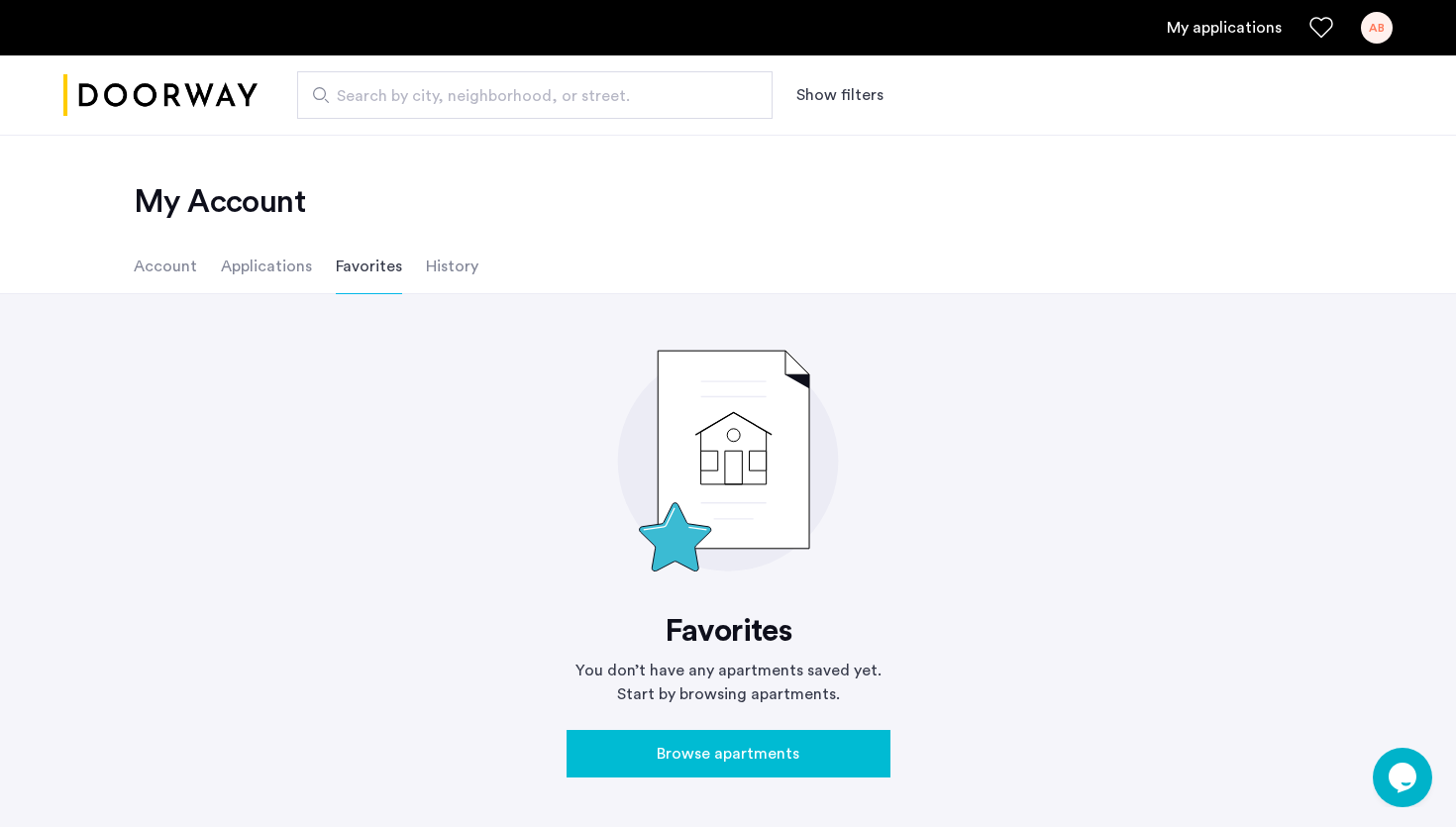 click on "Applications" 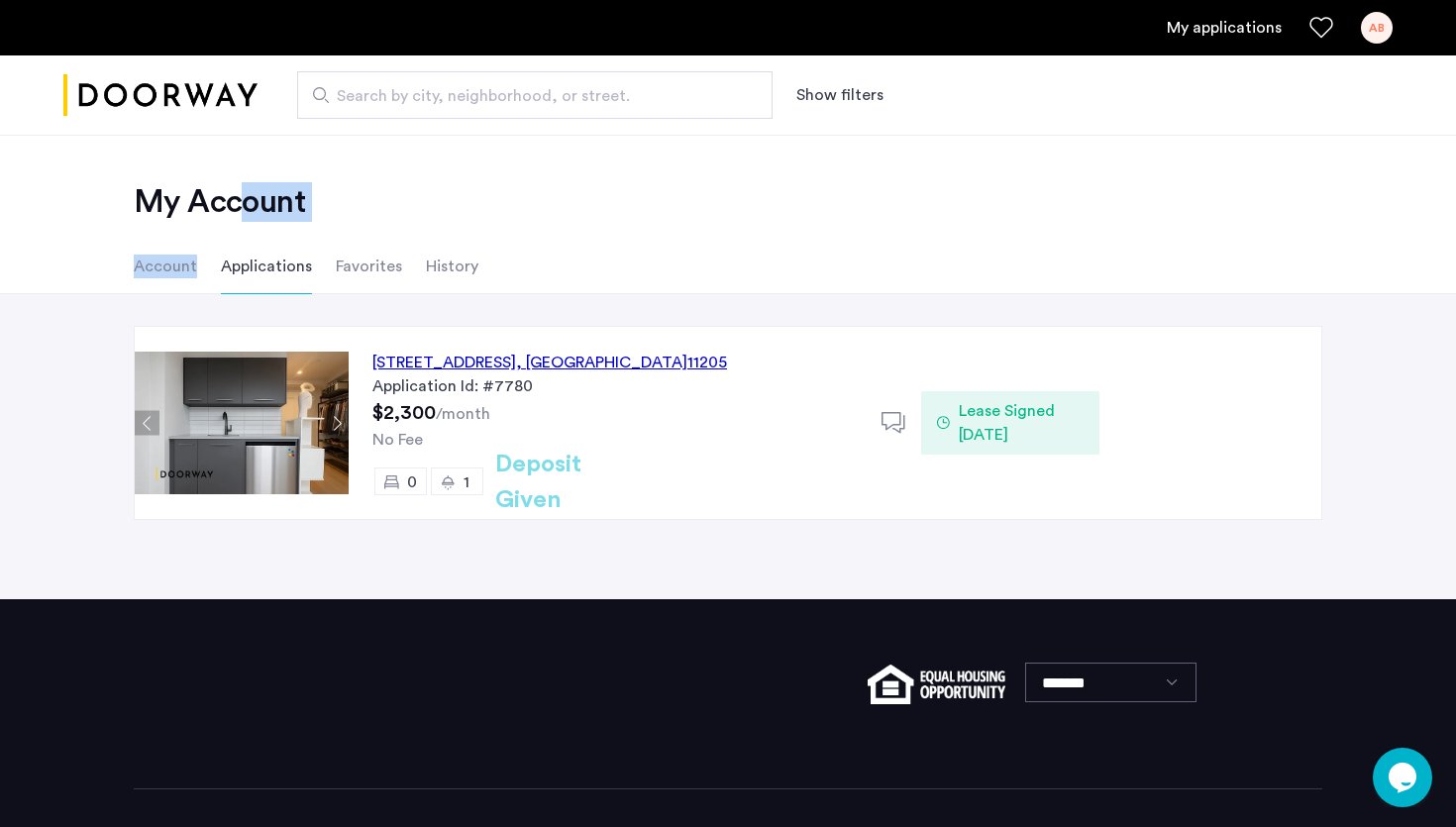 drag, startPoint x: 192, startPoint y: 278, endPoint x: 239, endPoint y: 215, distance: 78.60025 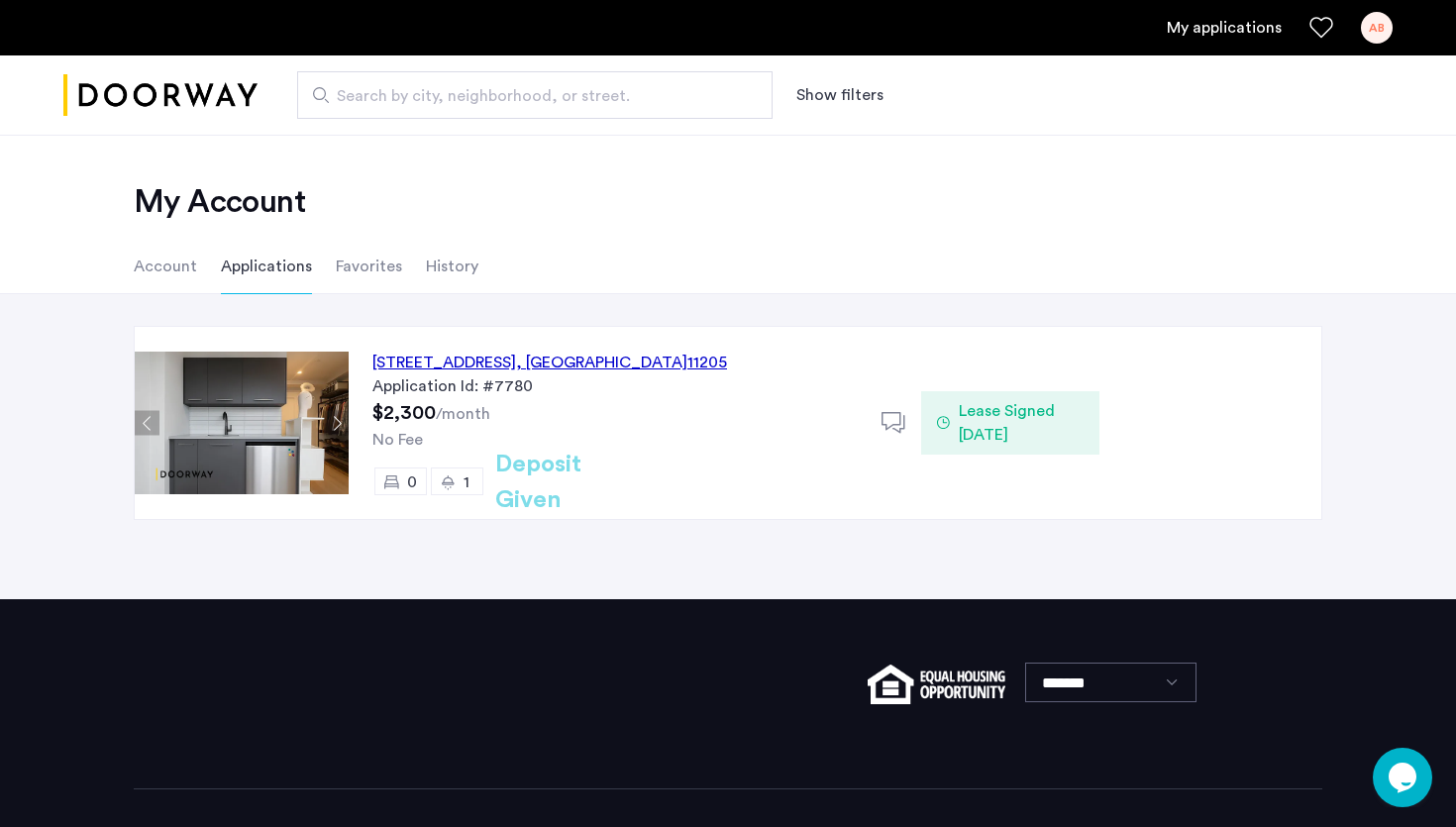 click on "Search by city, neighborhood, or street." at bounding box center [535, 95] 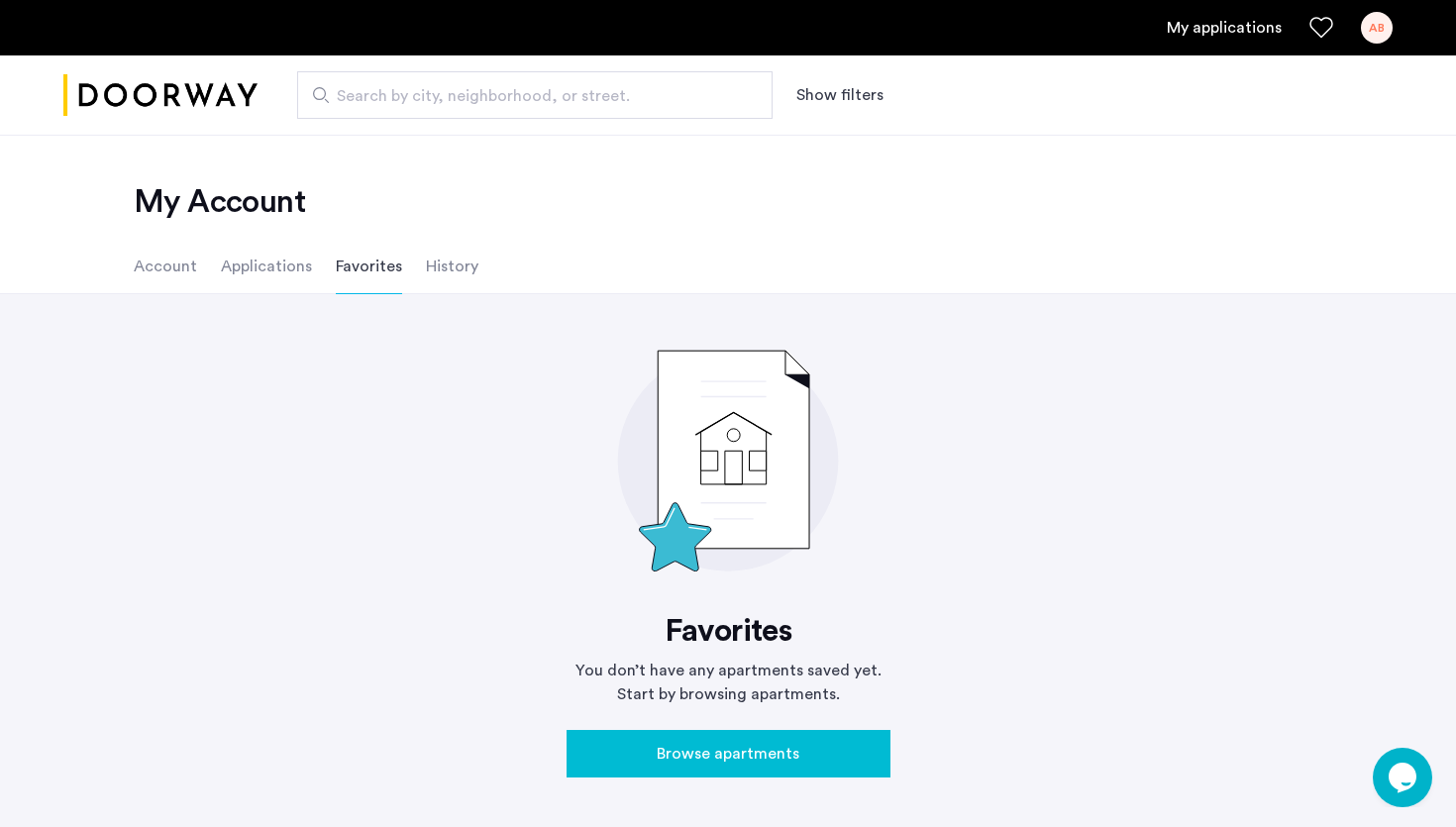 click on "My Account Account Applications Favorites History" 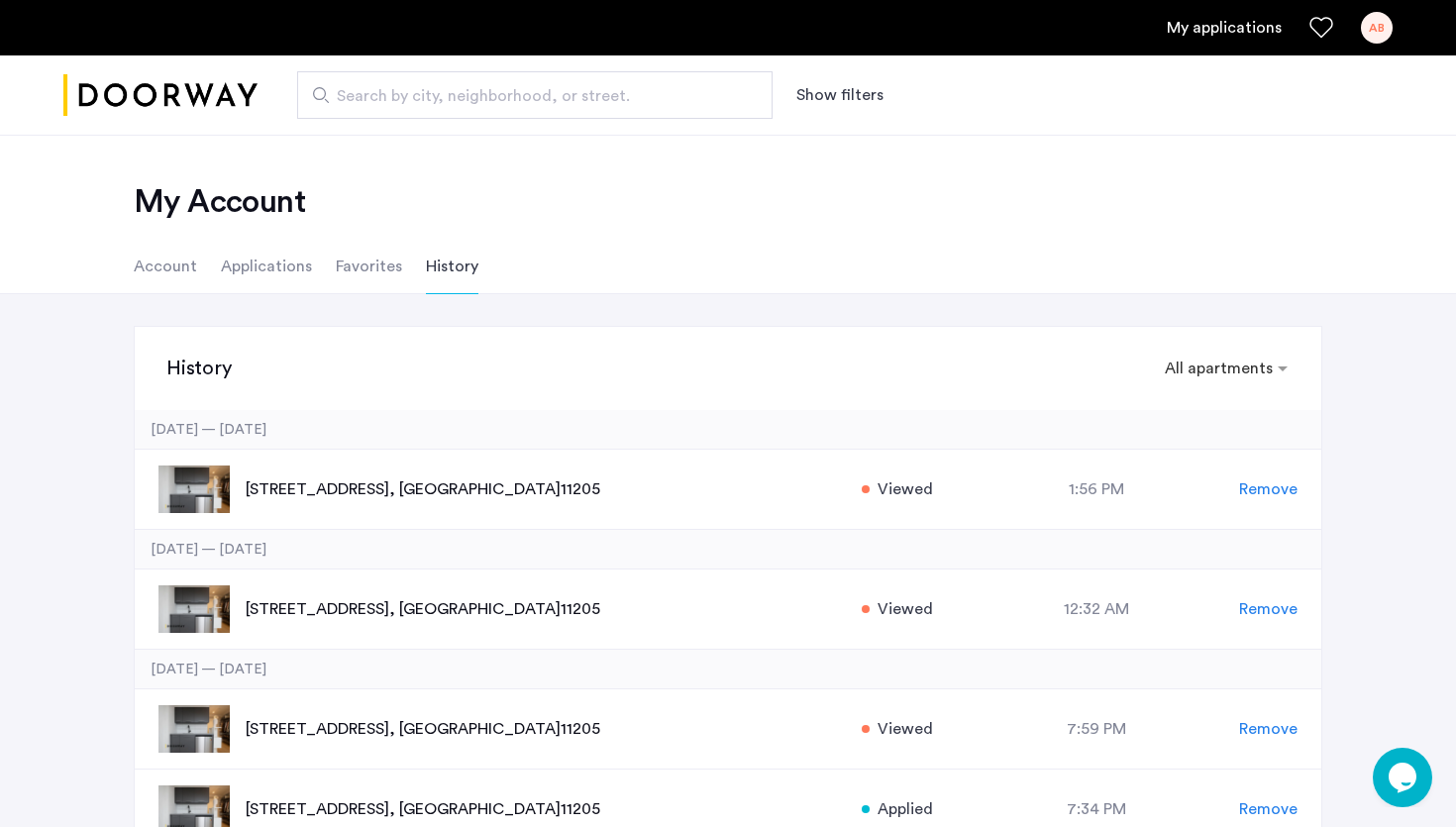 click on "Applications" 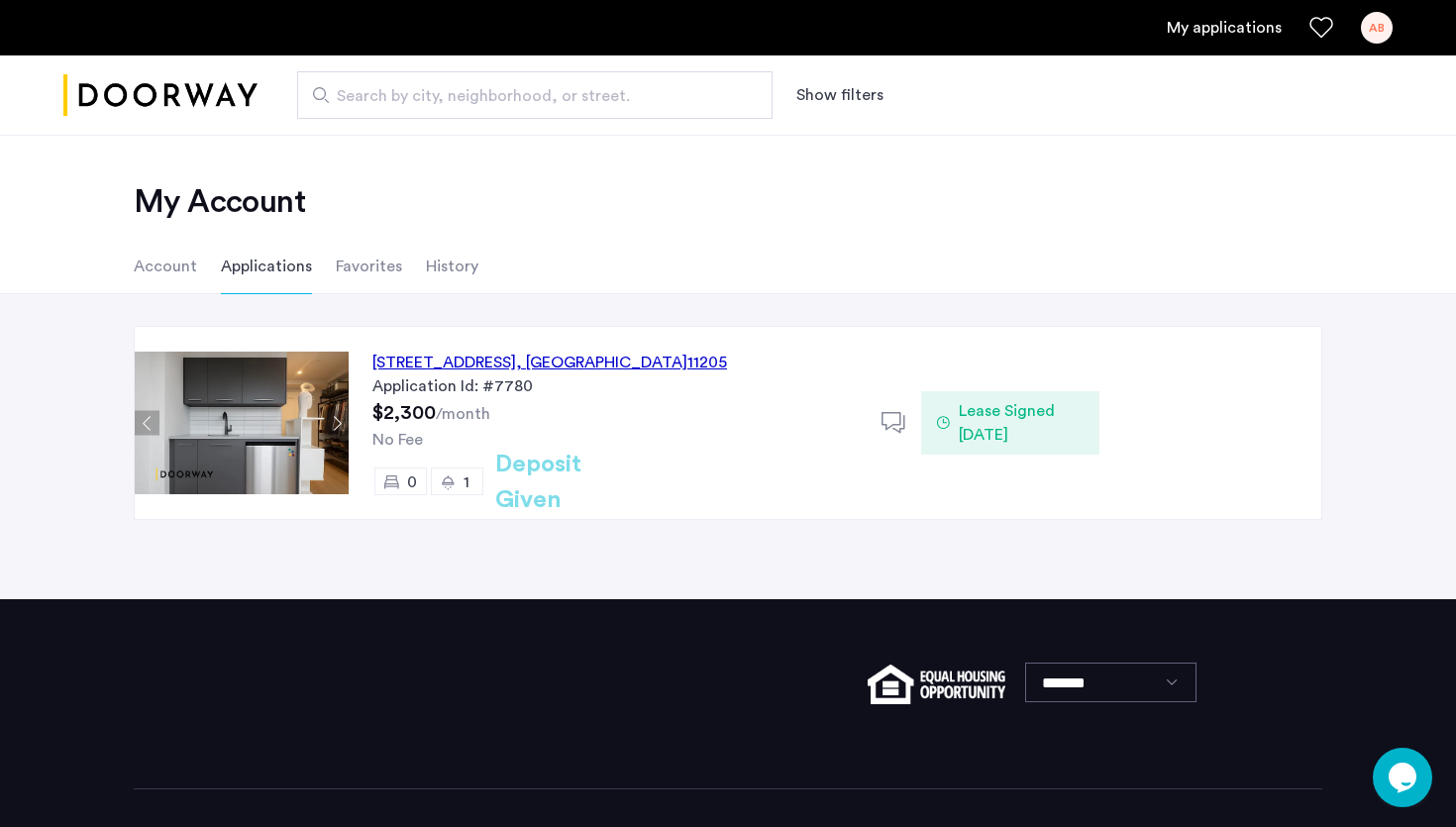 click on "Account" 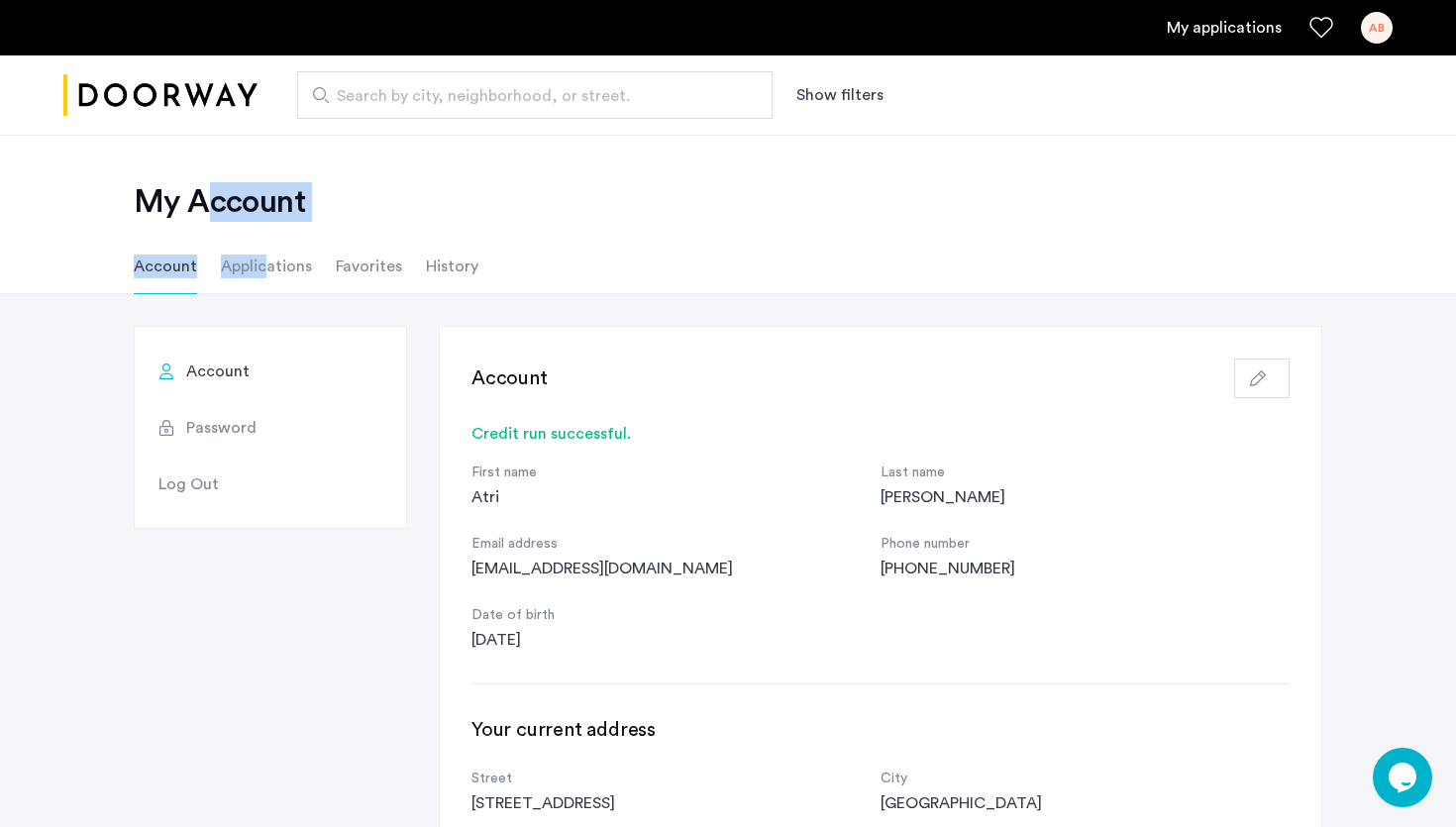 drag, startPoint x: 264, startPoint y: 258, endPoint x: 215, endPoint y: 189, distance: 84.6286 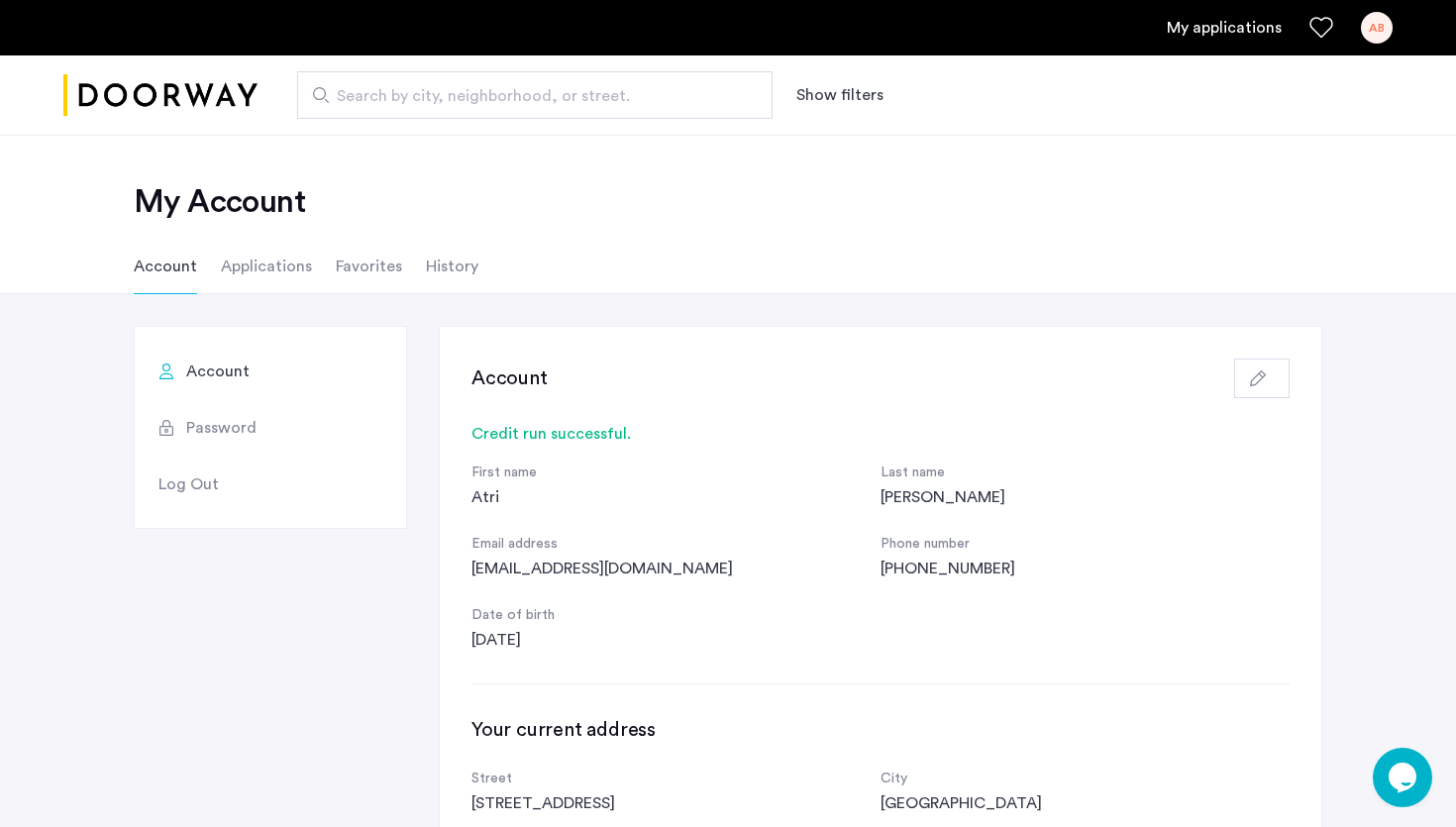 click on "My Account Account Applications Favorites History" 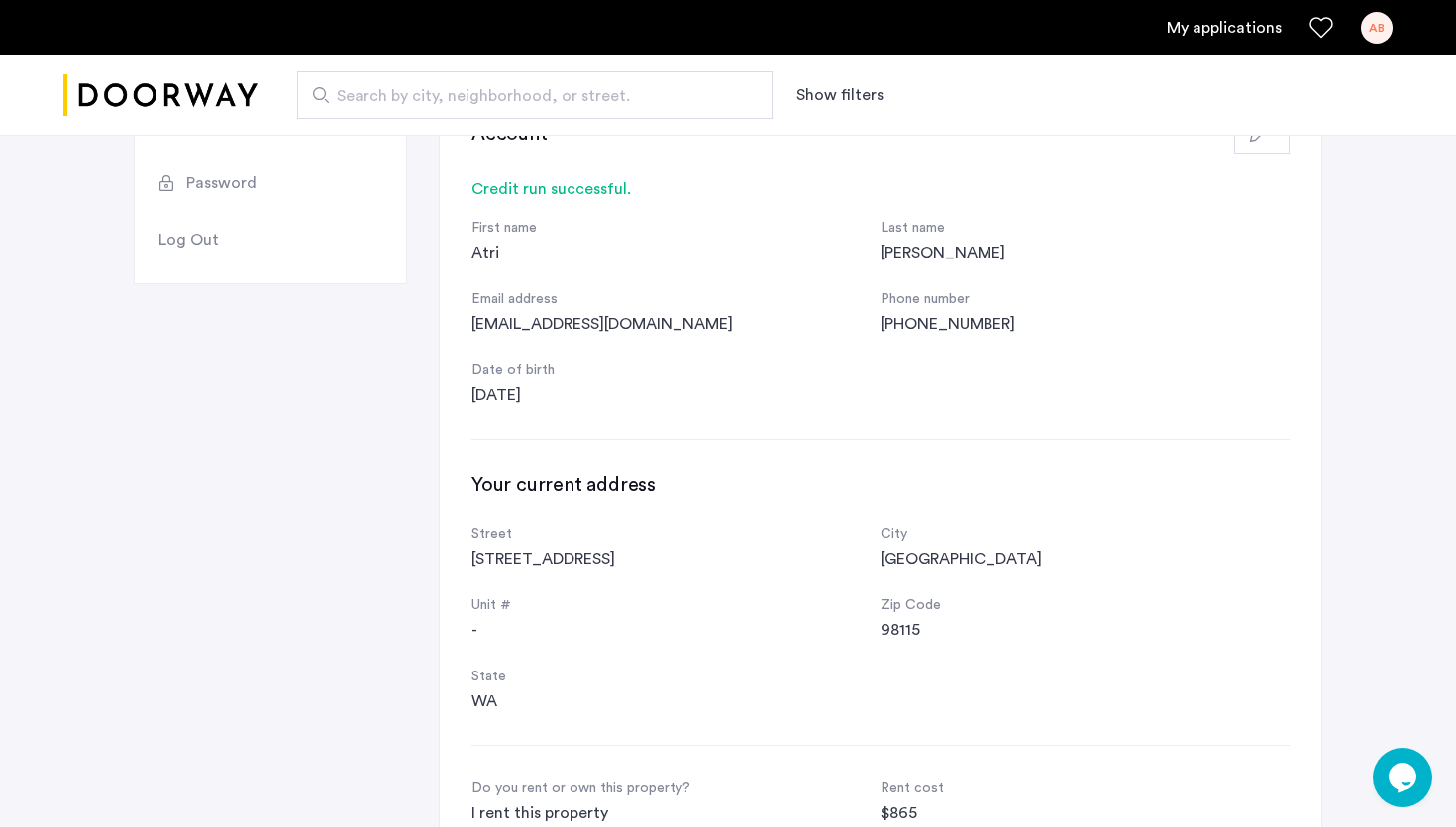 scroll, scrollTop: 0, scrollLeft: 0, axis: both 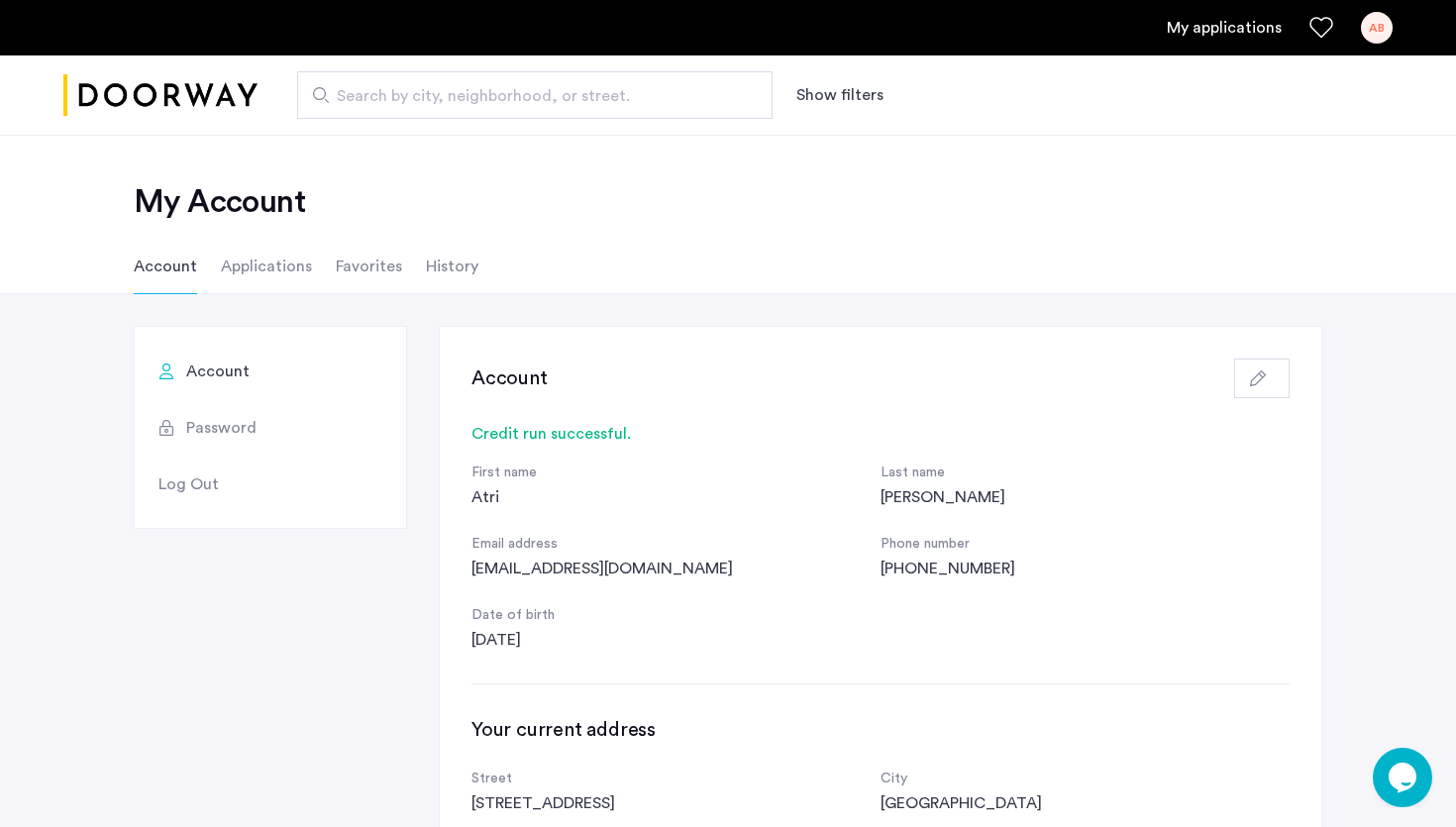 click on "Password" 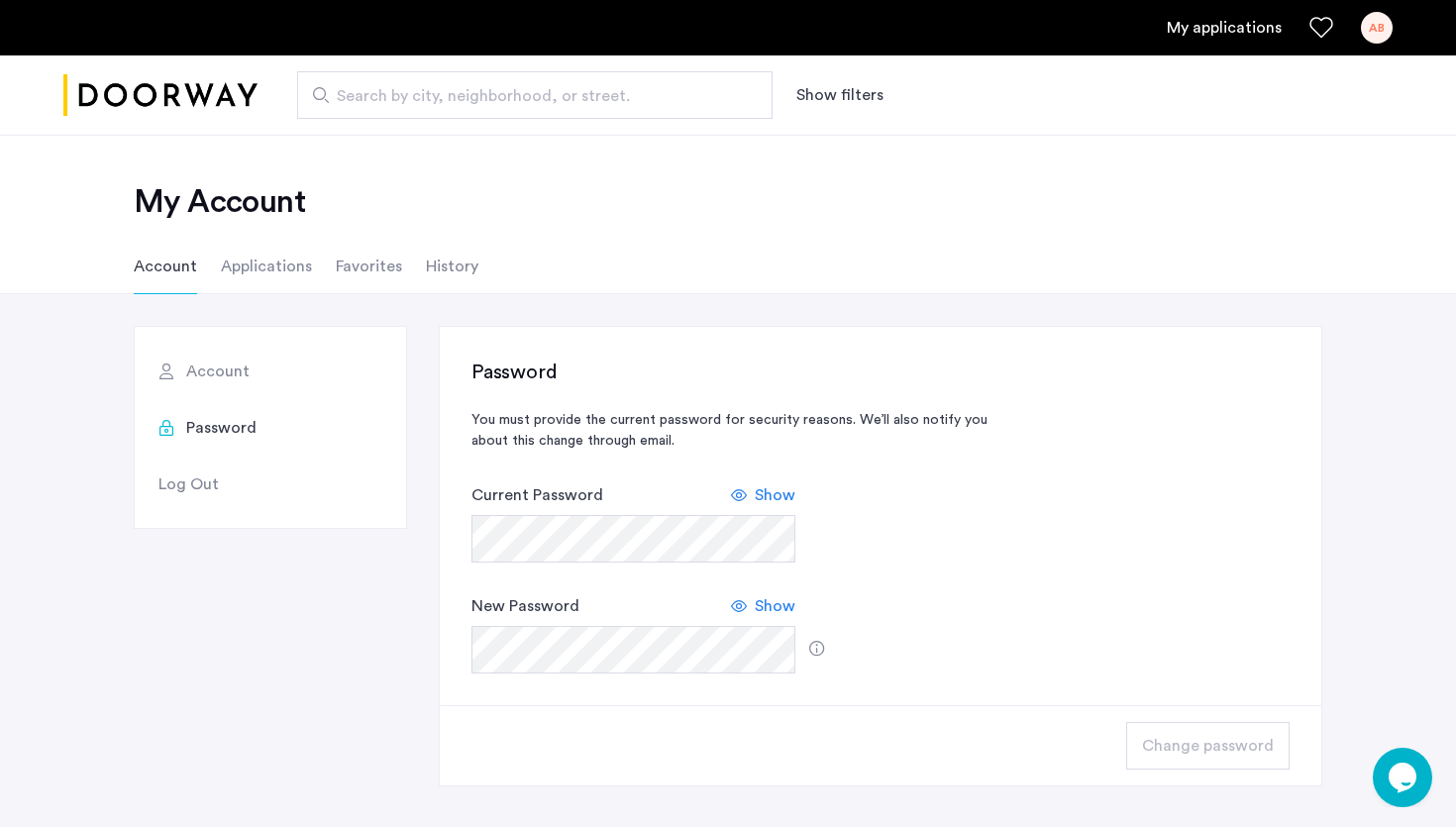click on "Applications" 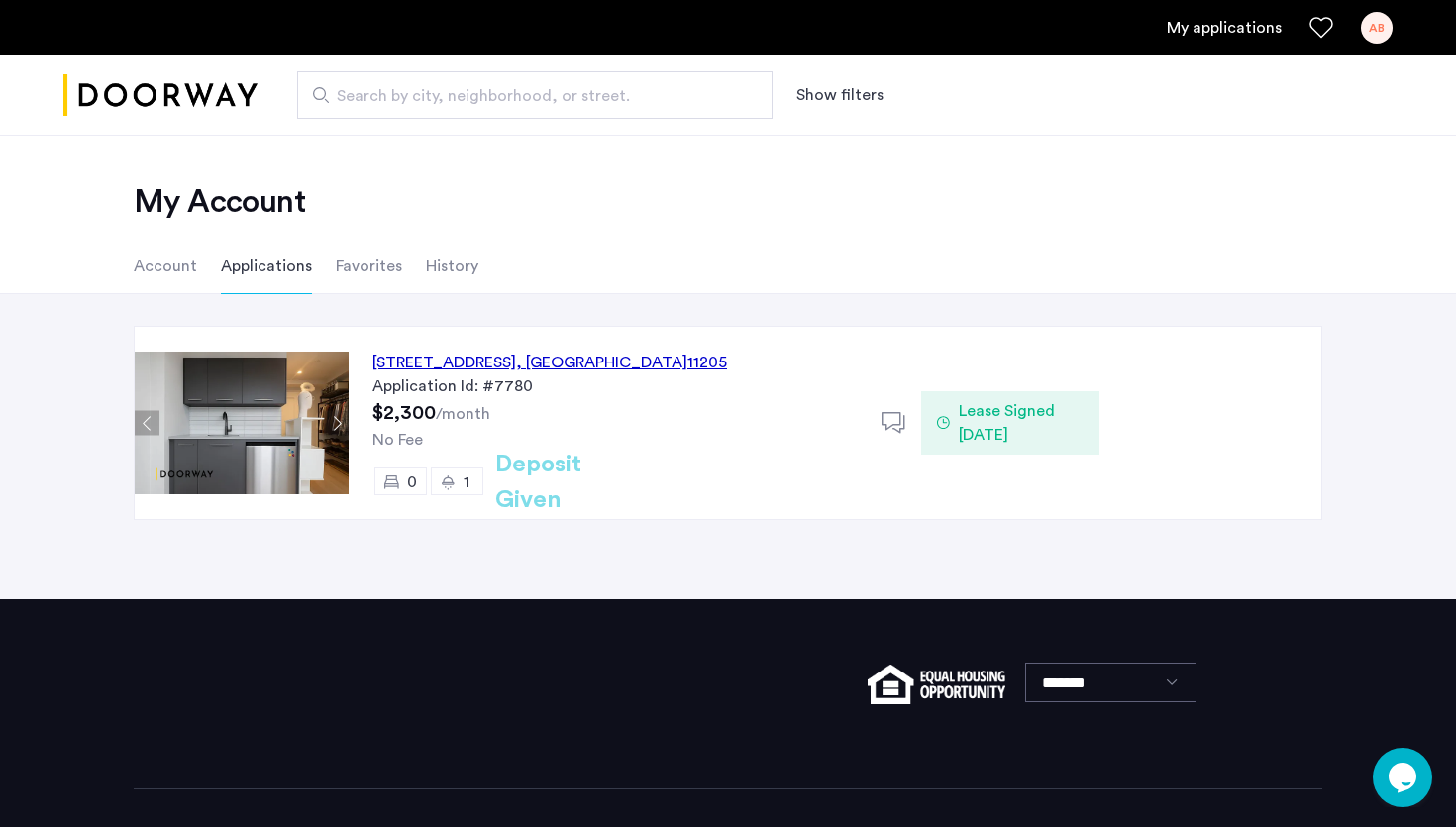 click on "Favorites" 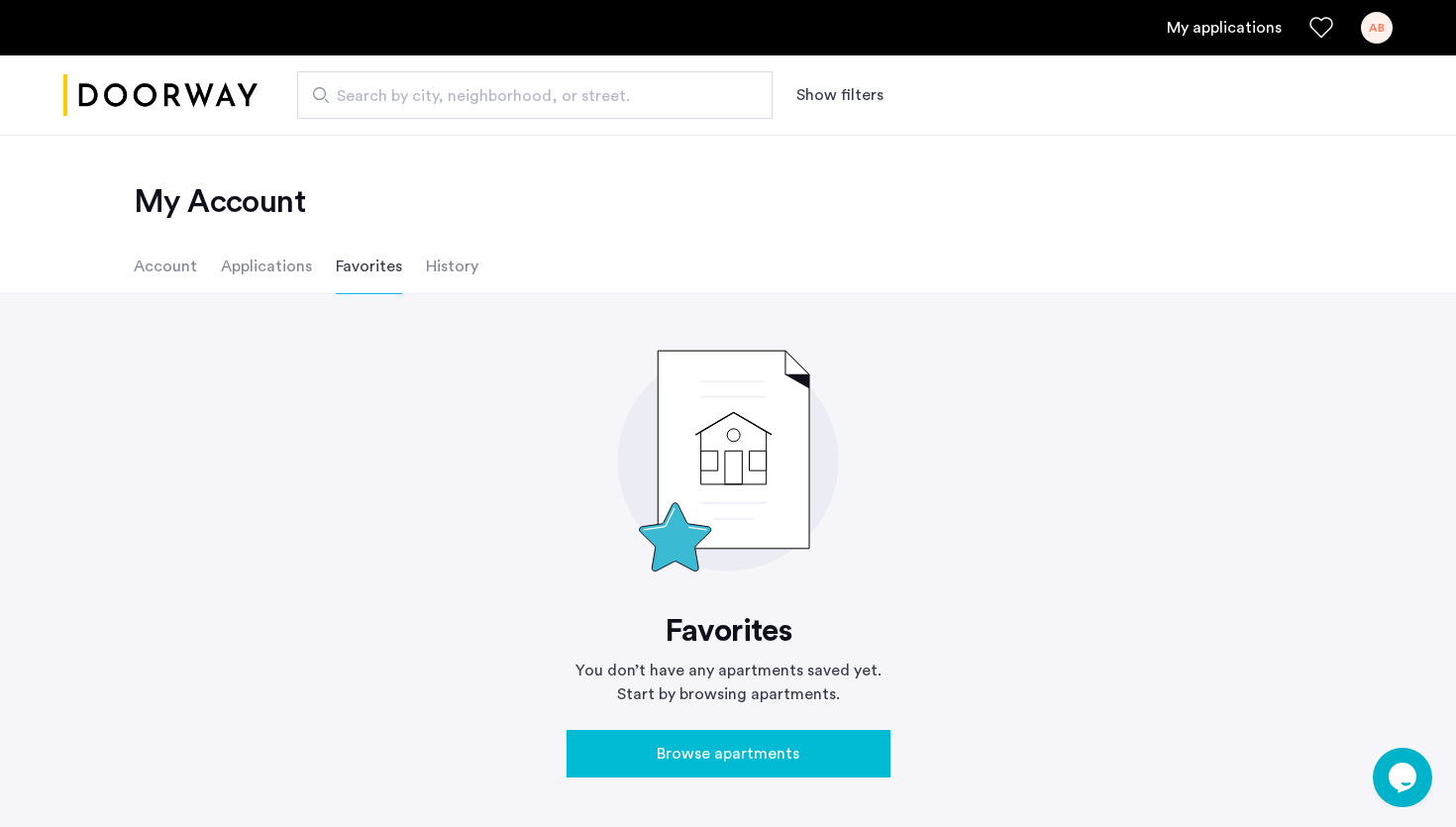 click on "History" 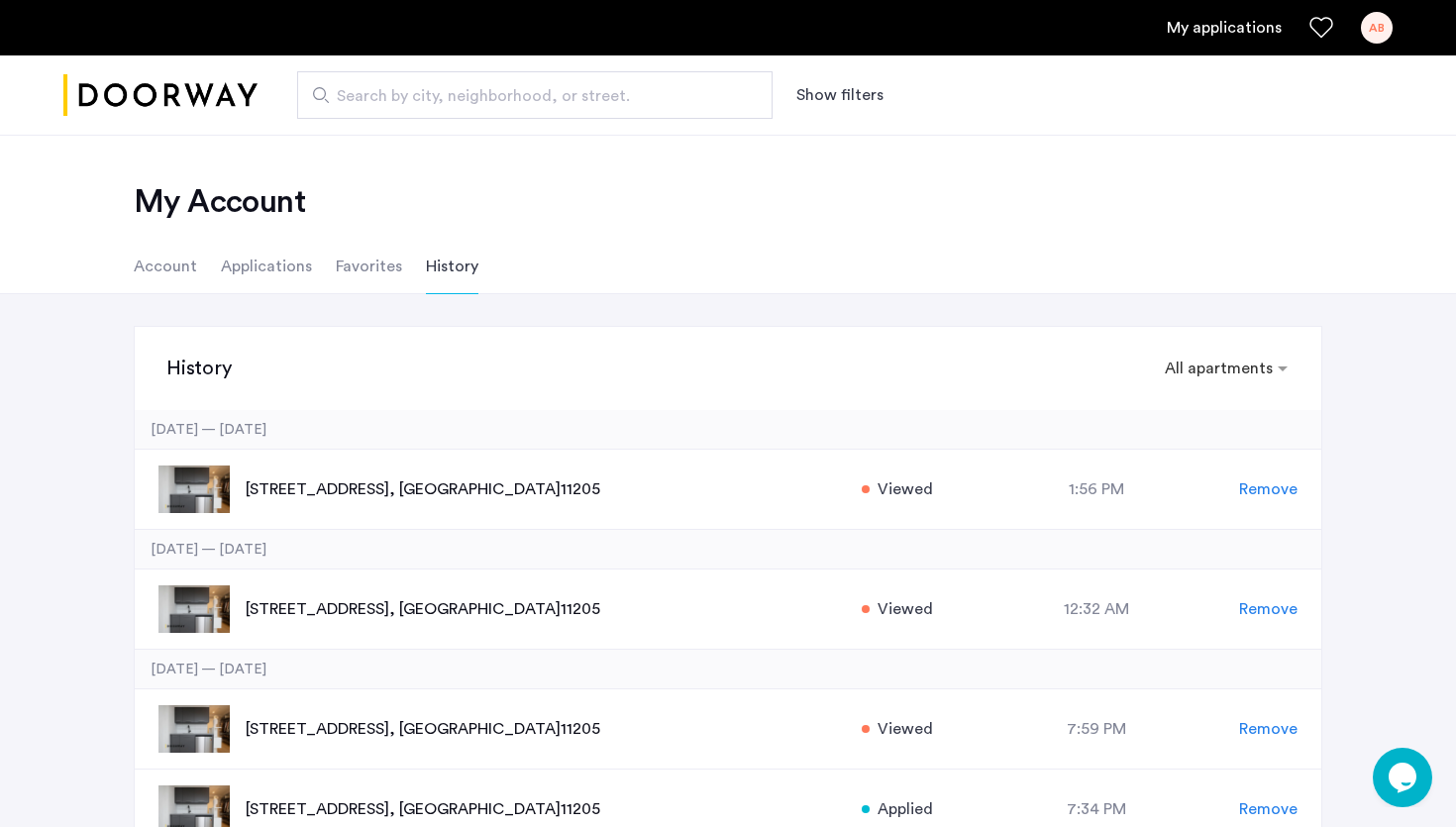 click on "Favorites" 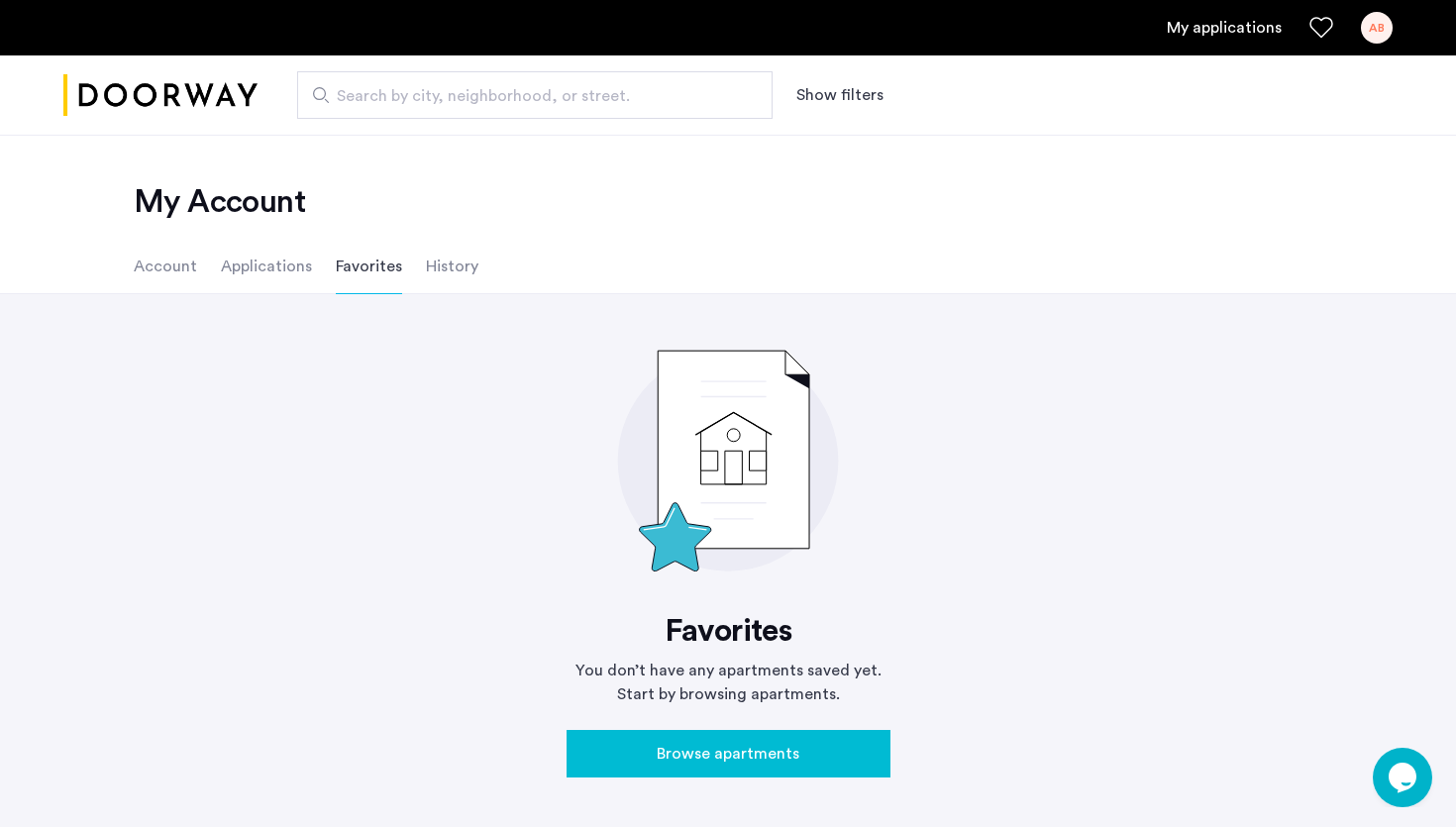 click on "History" 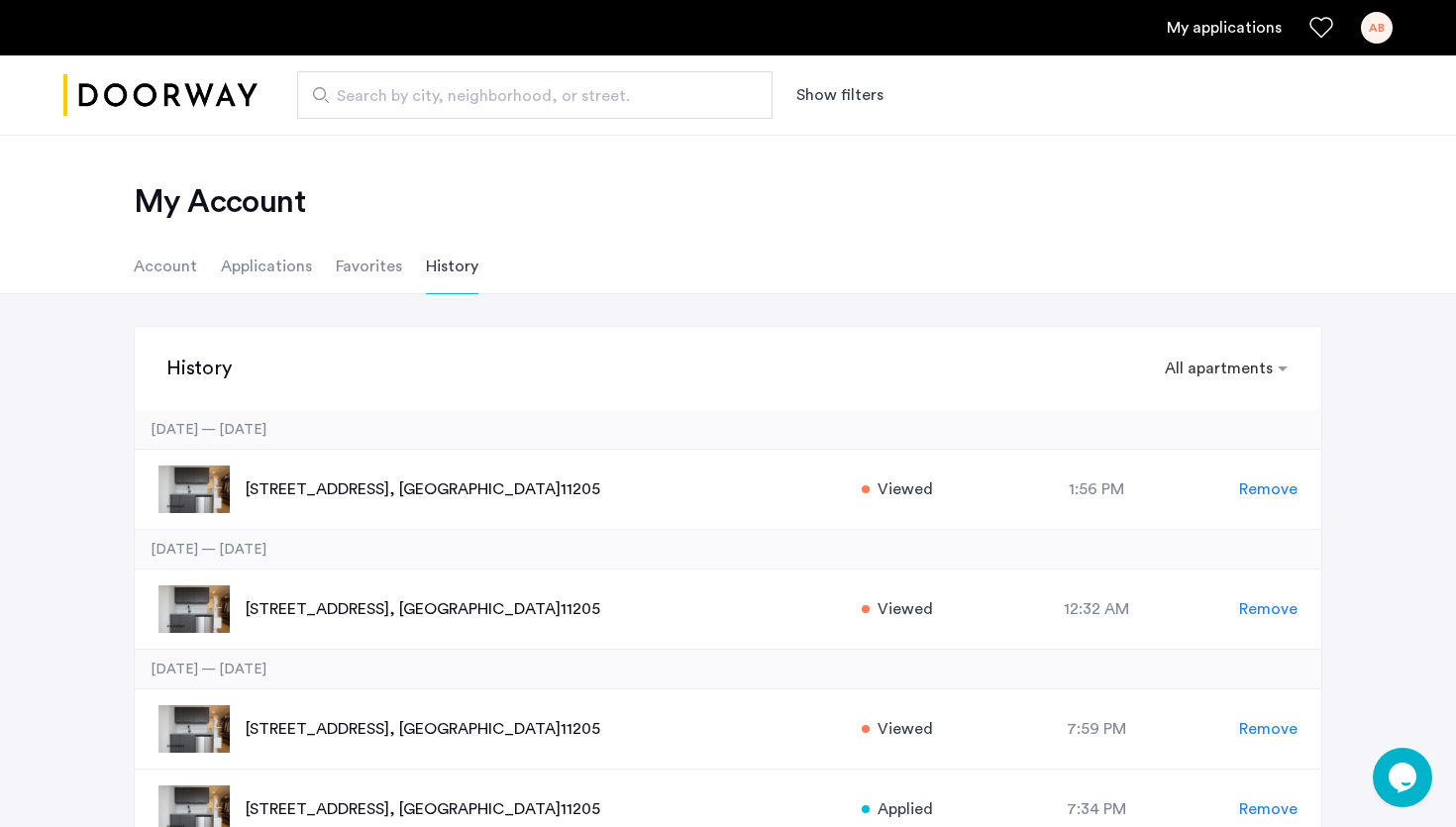 scroll, scrollTop: 390, scrollLeft: 0, axis: vertical 